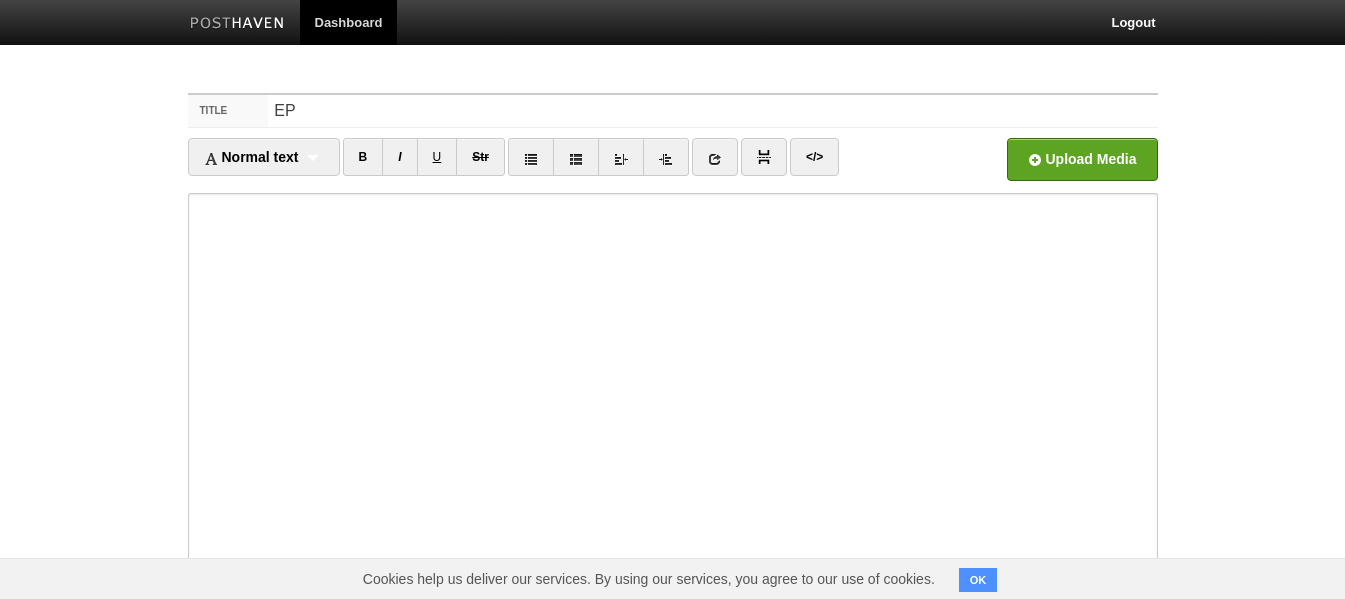 scroll, scrollTop: 0, scrollLeft: 0, axis: both 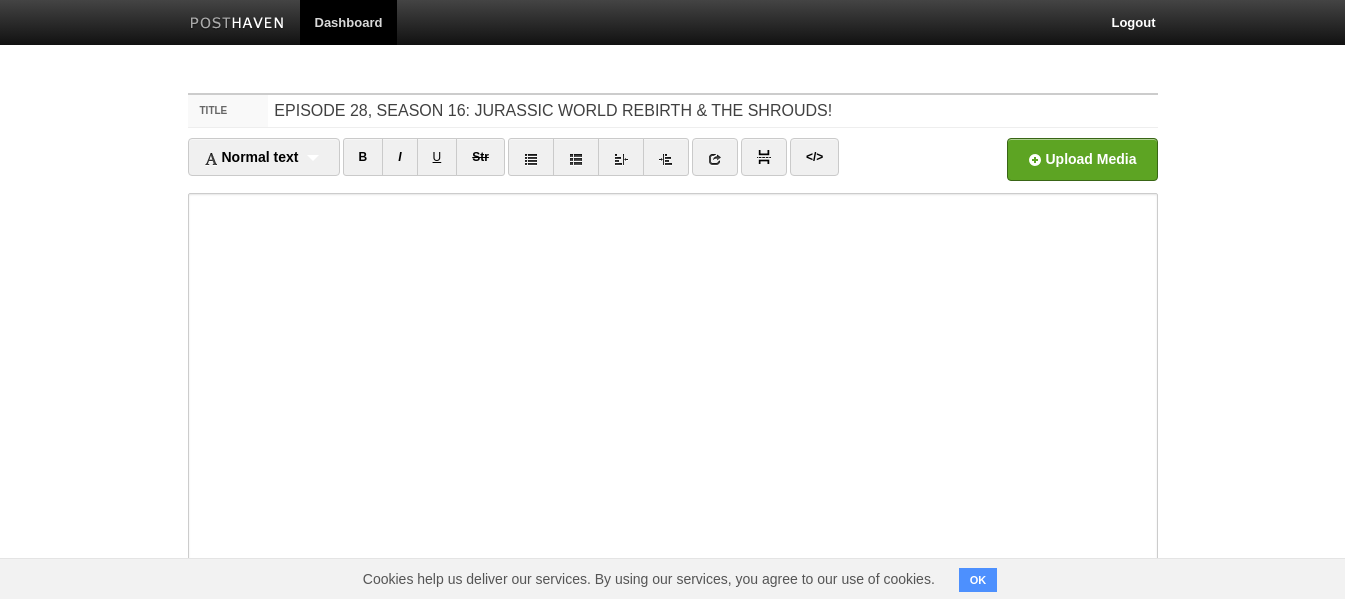 type on "EPISODE 28, SEASON 16: JURASSIC WORLD REBIRTH & THE SHROUDS!" 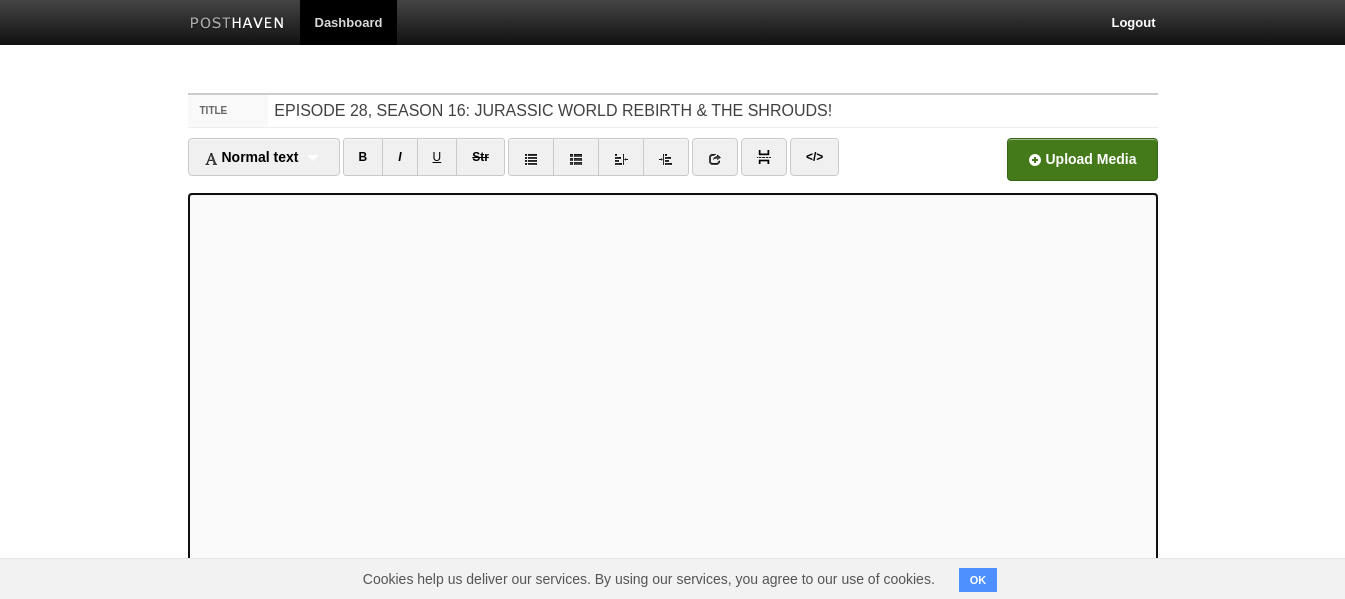 click at bounding box center [478, 165] 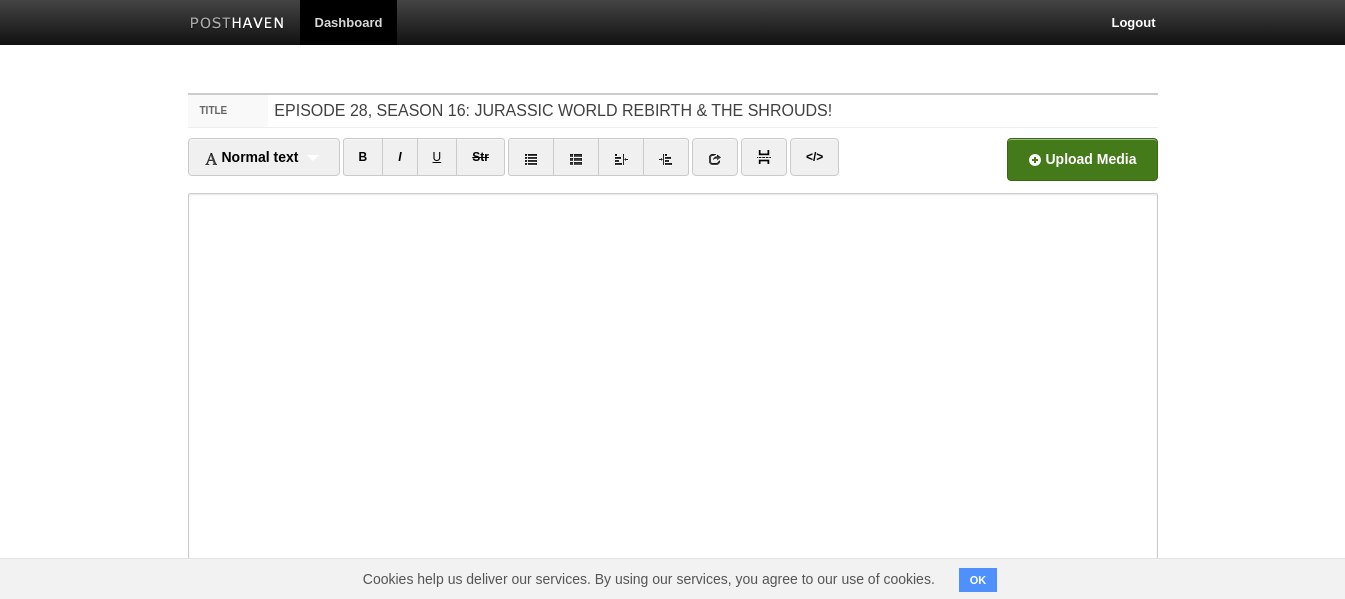 click at bounding box center (478, 165) 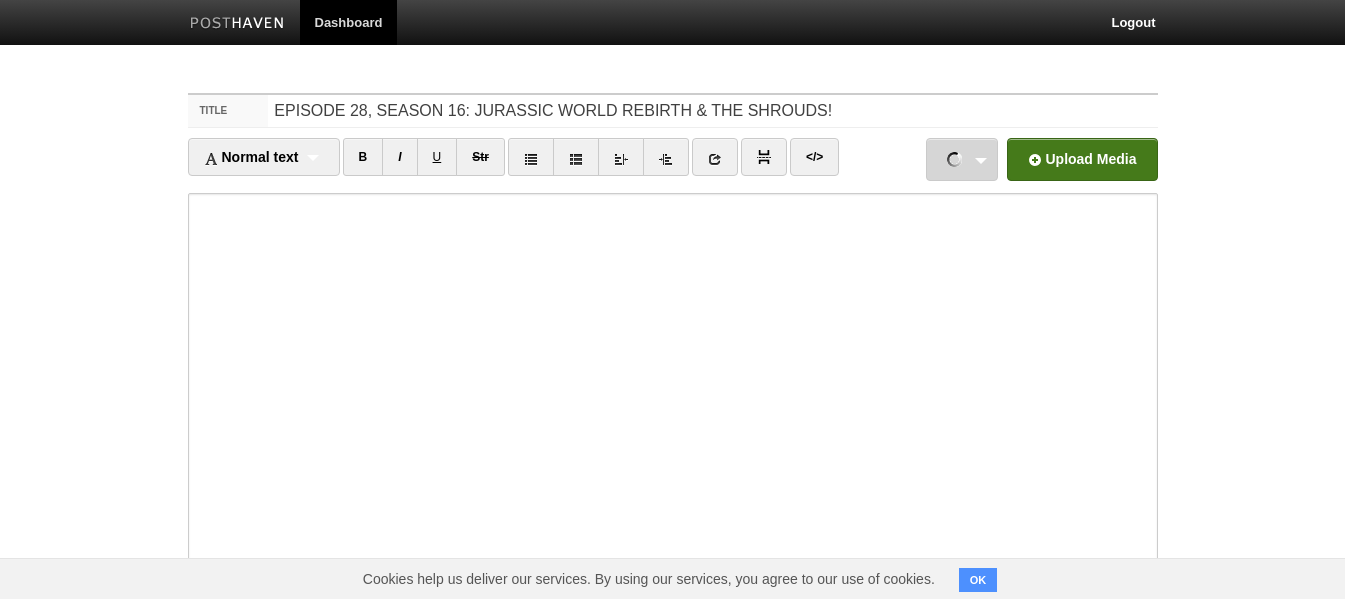 click on "TheMovieclub-Ep28,Sn16.mp3
36.22 MB
Cancel" at bounding box center [962, 159] 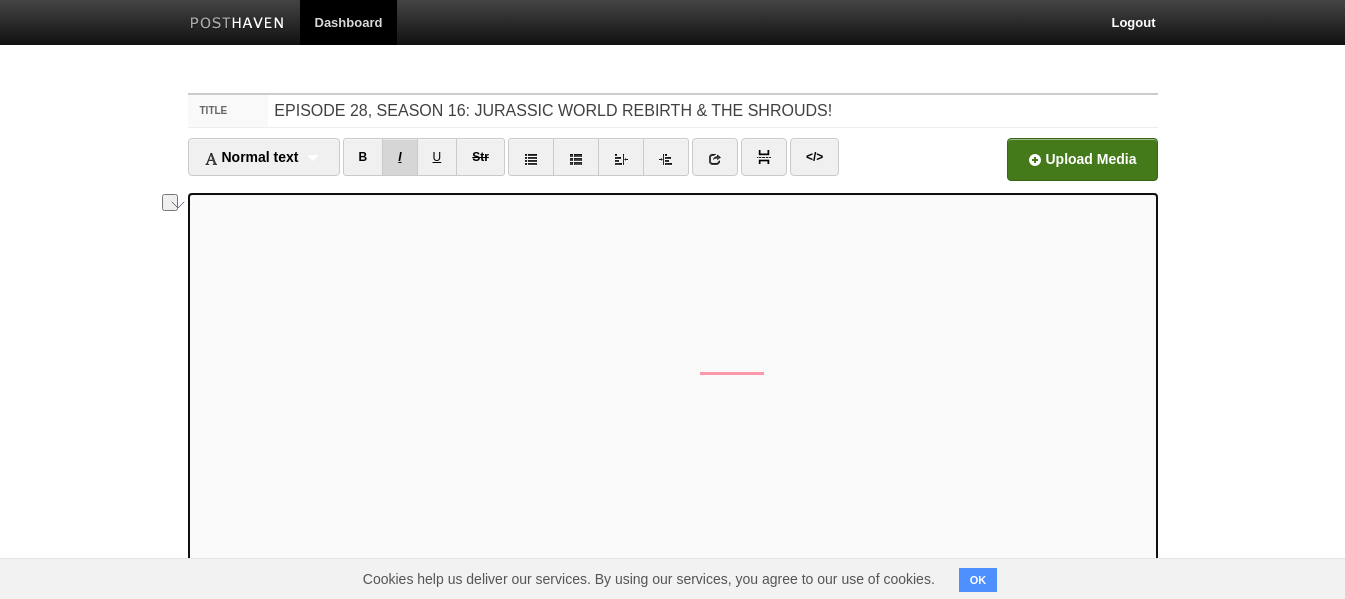 click on "I" at bounding box center [399, 157] 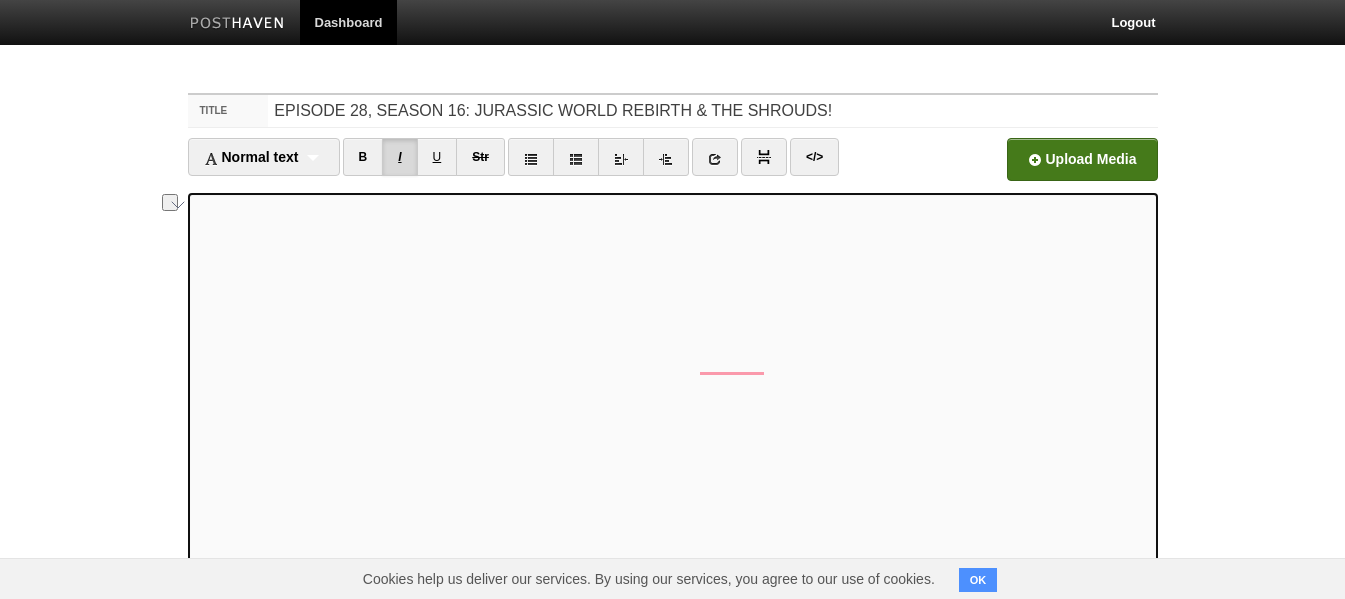 click on "I" at bounding box center (399, 157) 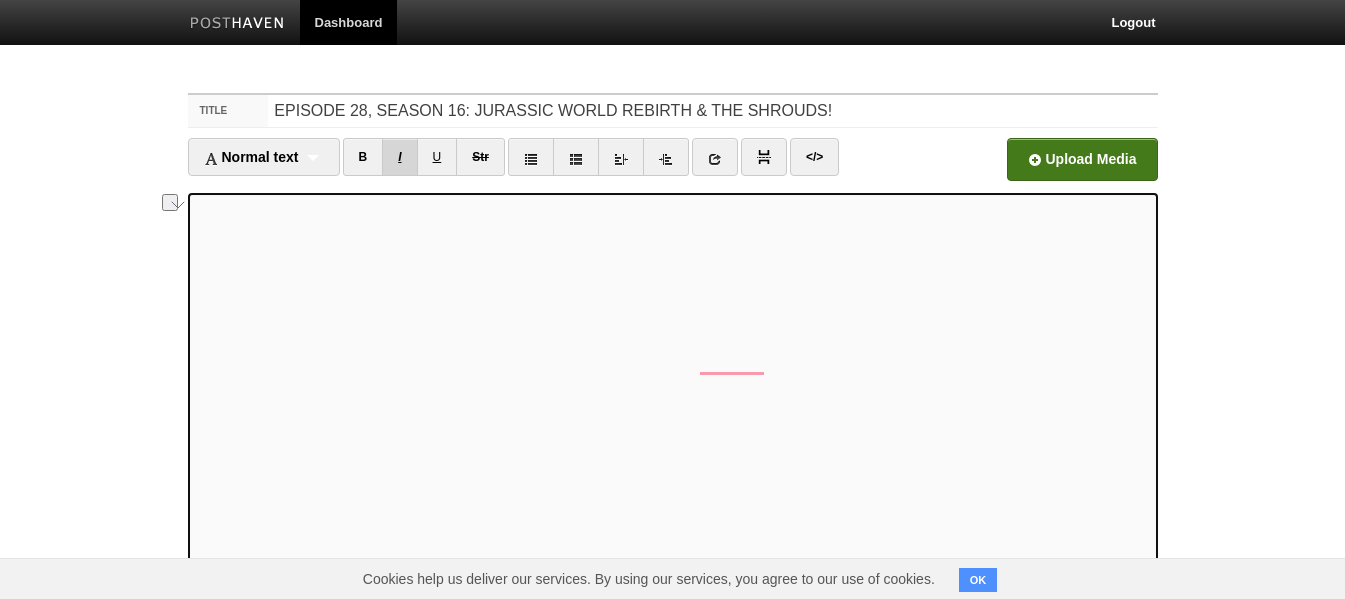click on "I" at bounding box center (399, 157) 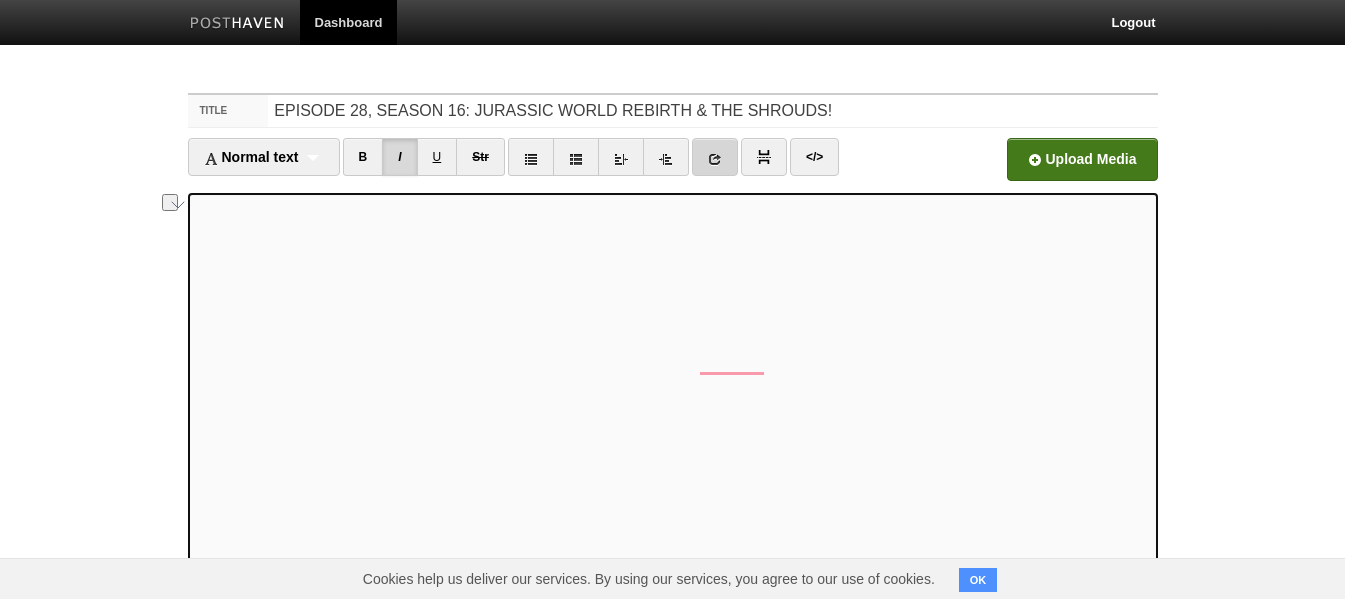 click at bounding box center [715, 159] 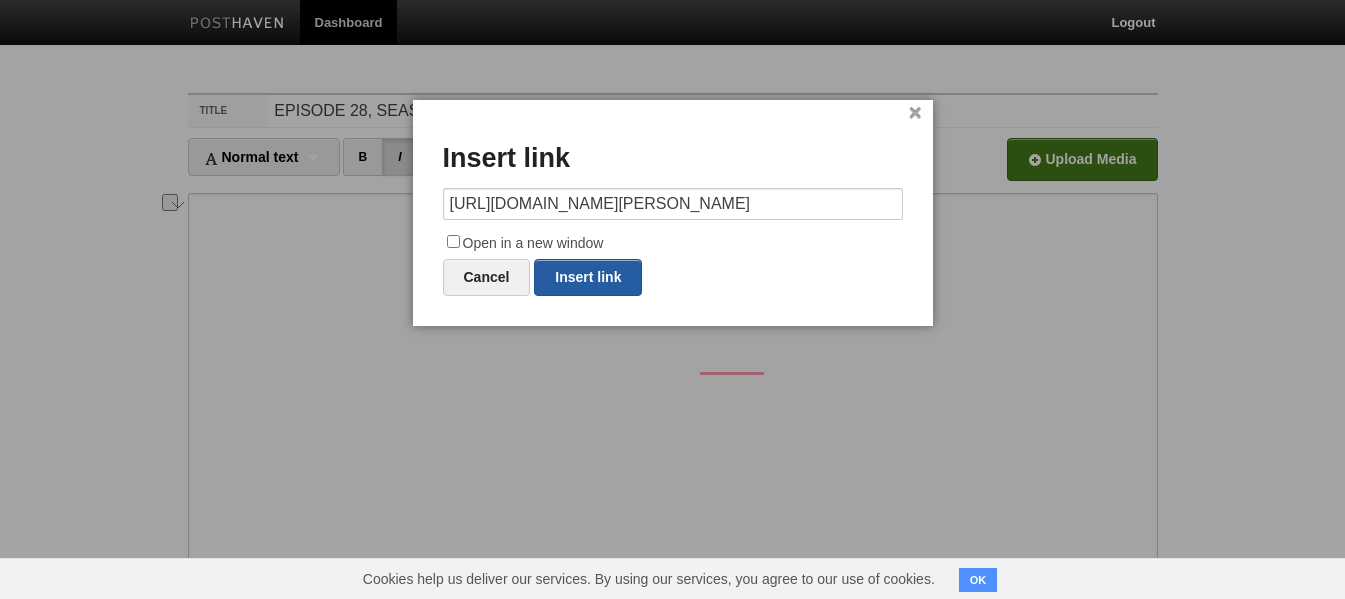 click on "Insert link" at bounding box center [588, 277] 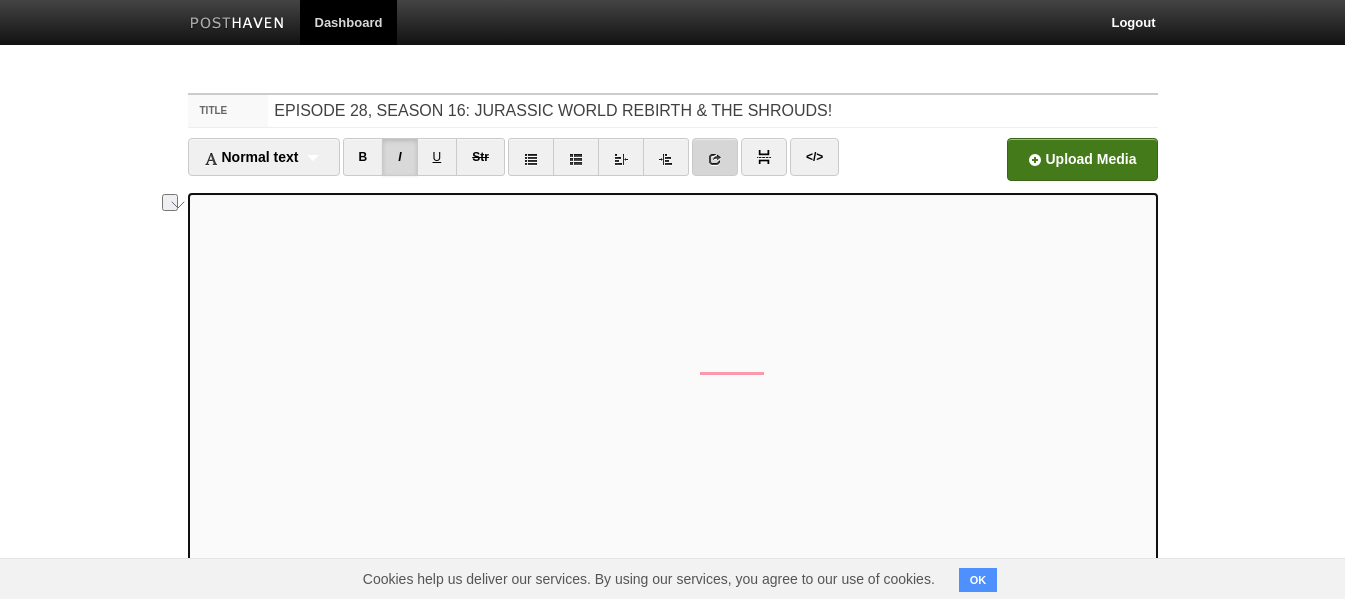 click at bounding box center (715, 159) 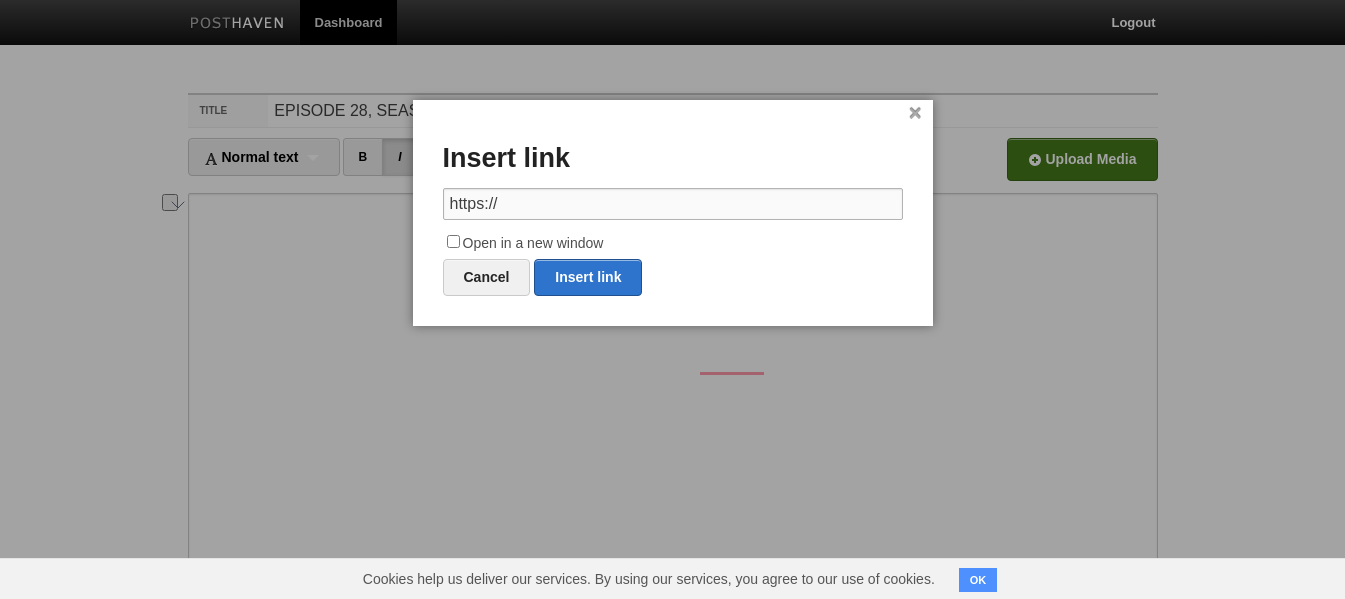 drag, startPoint x: 685, startPoint y: 200, endPoint x: 407, endPoint y: 197, distance: 278.01617 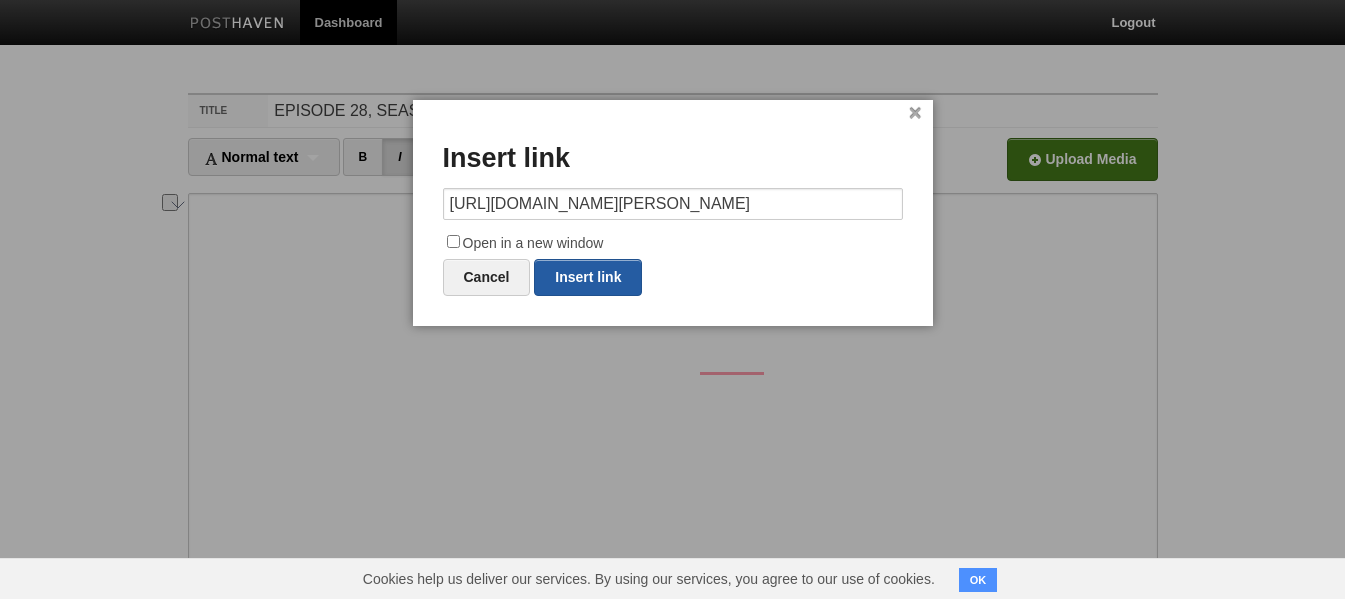 click on "Insert link" at bounding box center [588, 277] 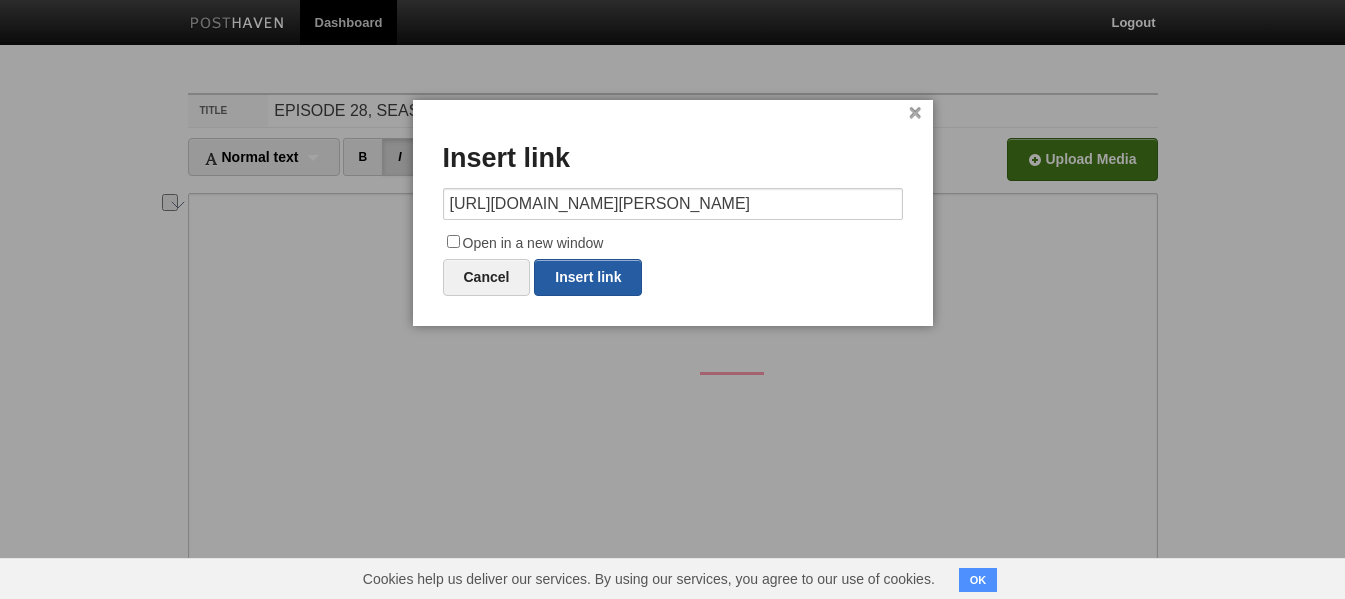 type on "https://" 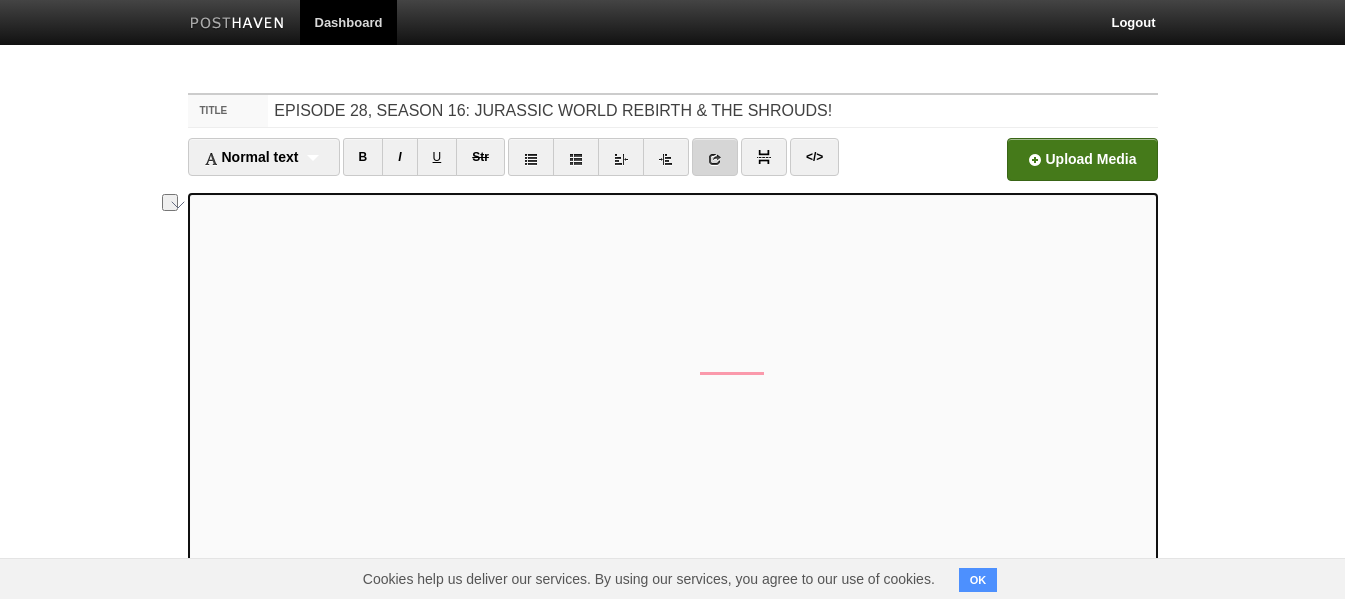 click at bounding box center (715, 159) 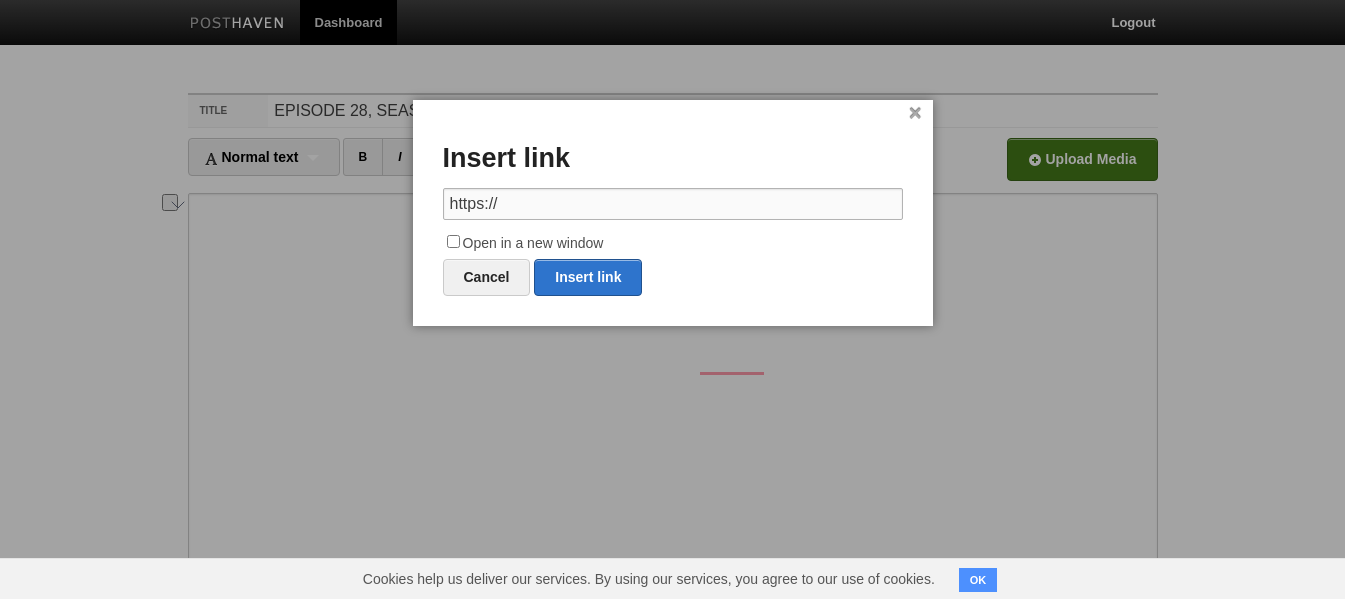 drag, startPoint x: 638, startPoint y: 203, endPoint x: 407, endPoint y: 194, distance: 231.17526 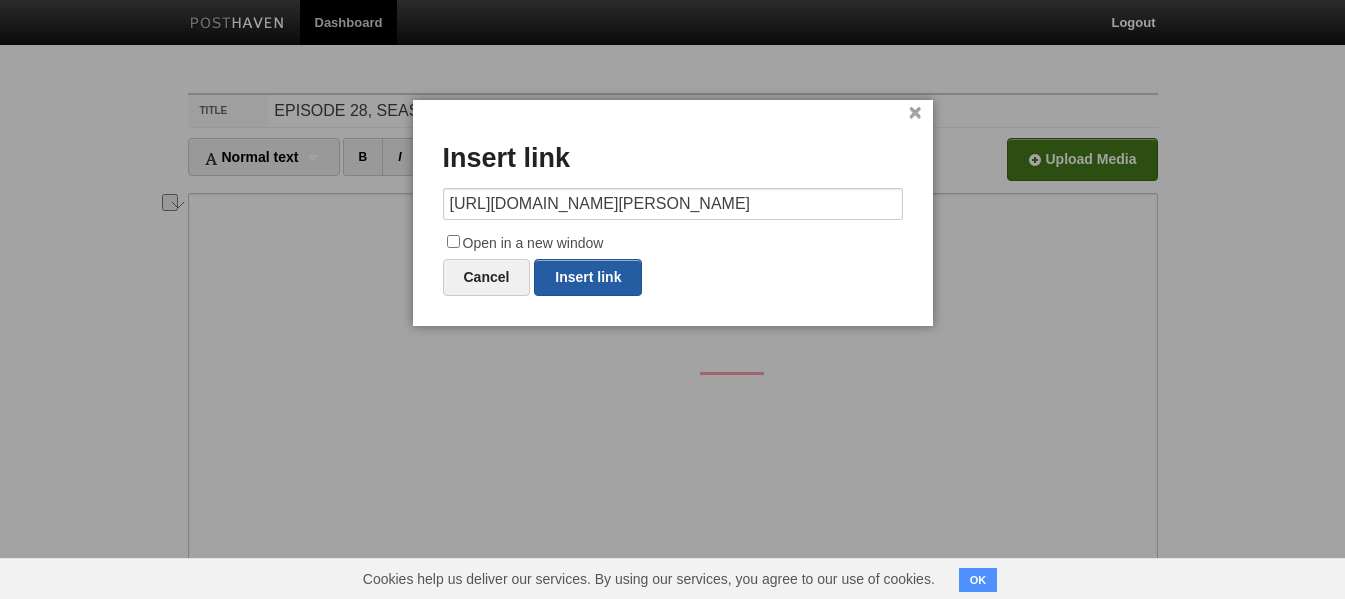click on "Insert link" at bounding box center (588, 277) 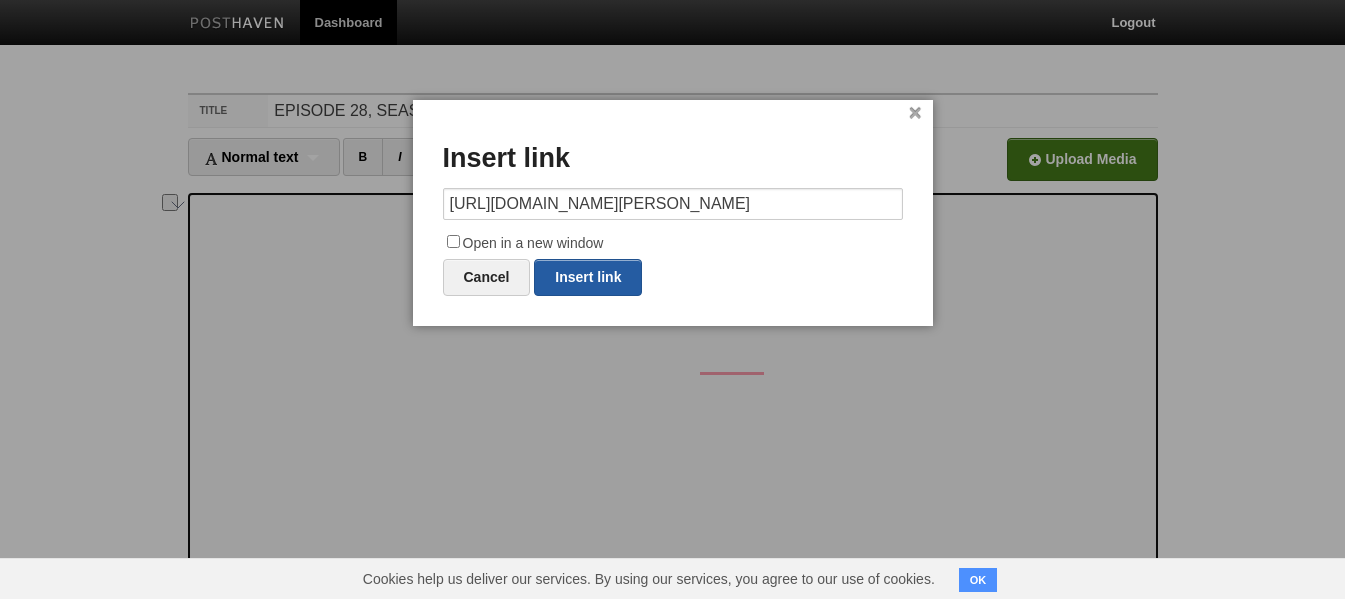 type on "https://" 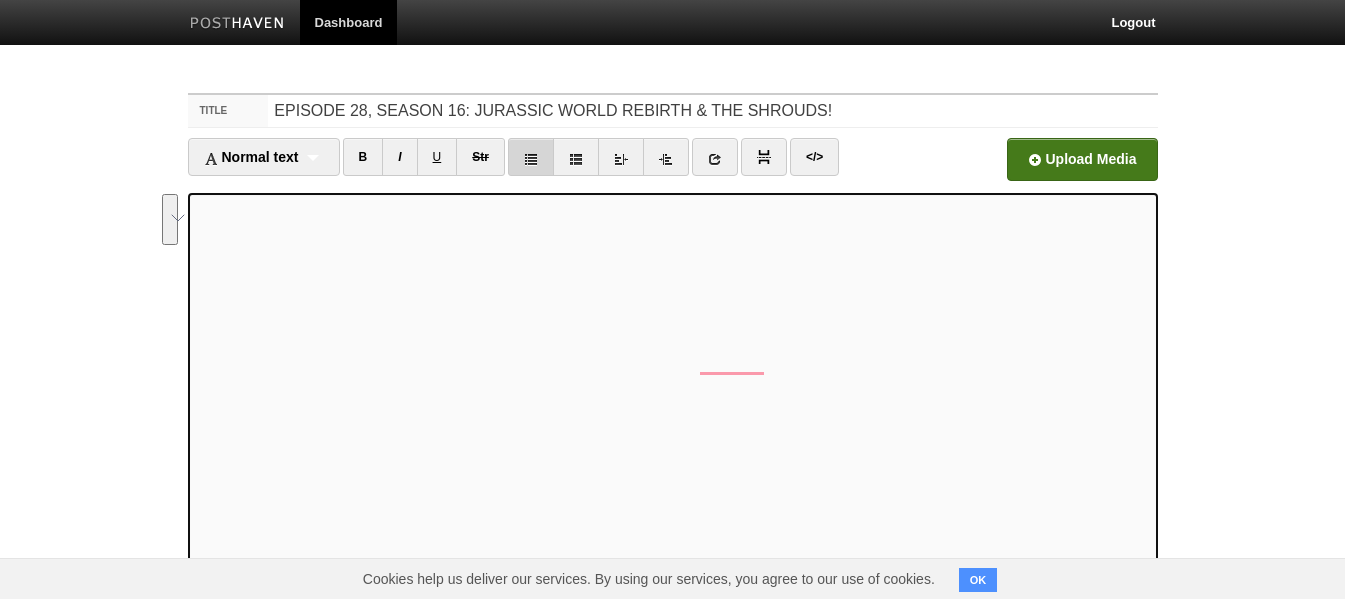 click at bounding box center (531, 157) 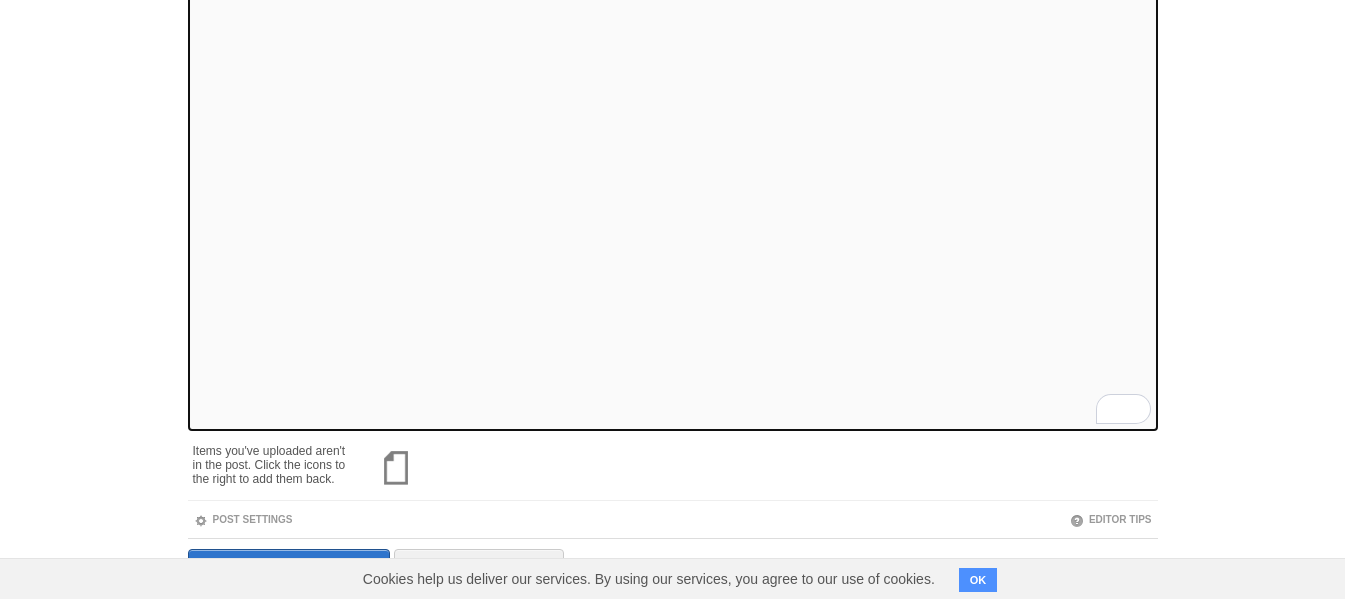 scroll, scrollTop: 317, scrollLeft: 0, axis: vertical 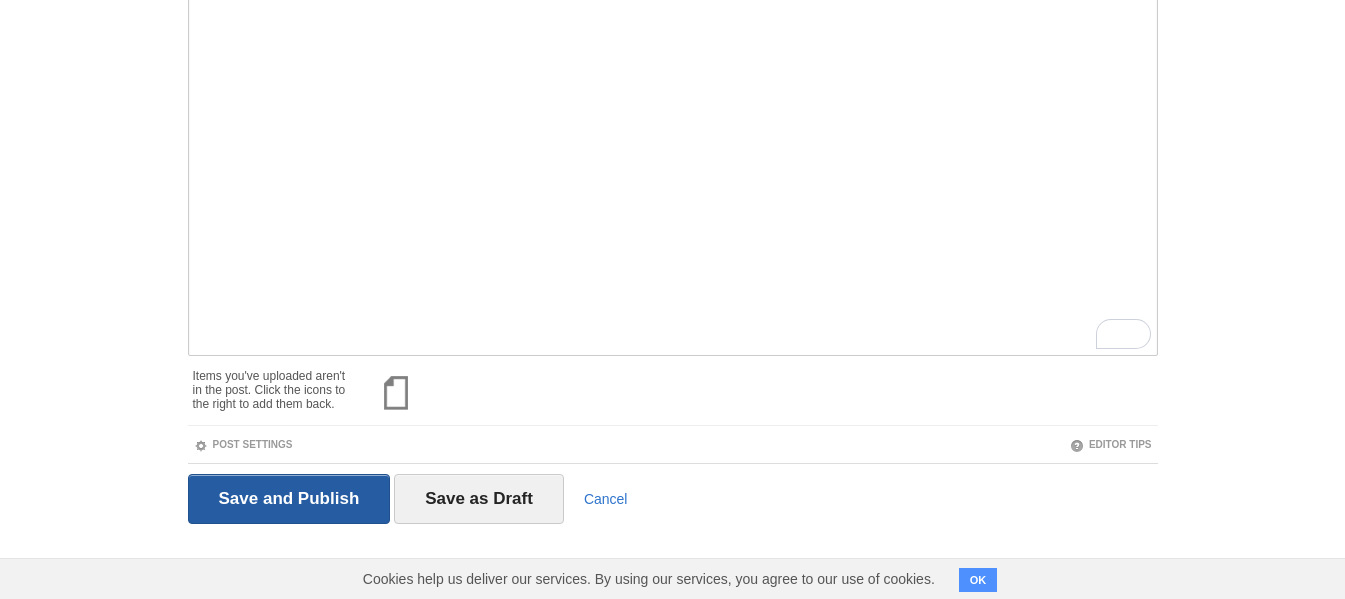 click on "Save and Publish" at bounding box center (289, 499) 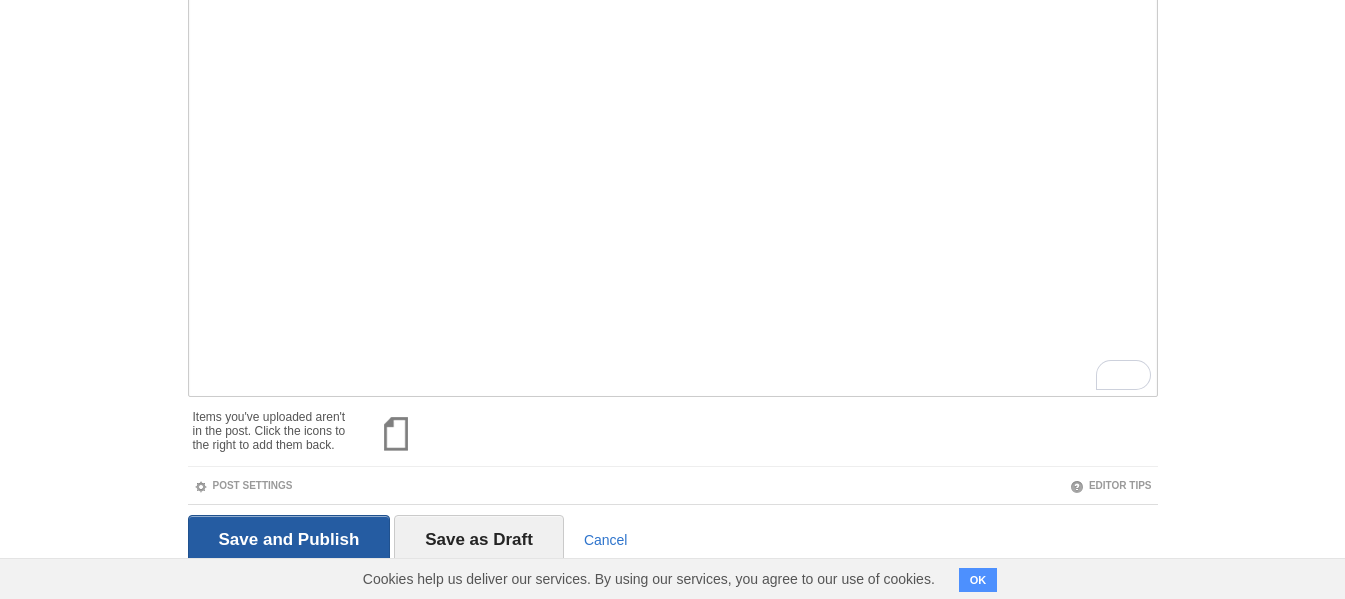 scroll, scrollTop: 75, scrollLeft: 0, axis: vertical 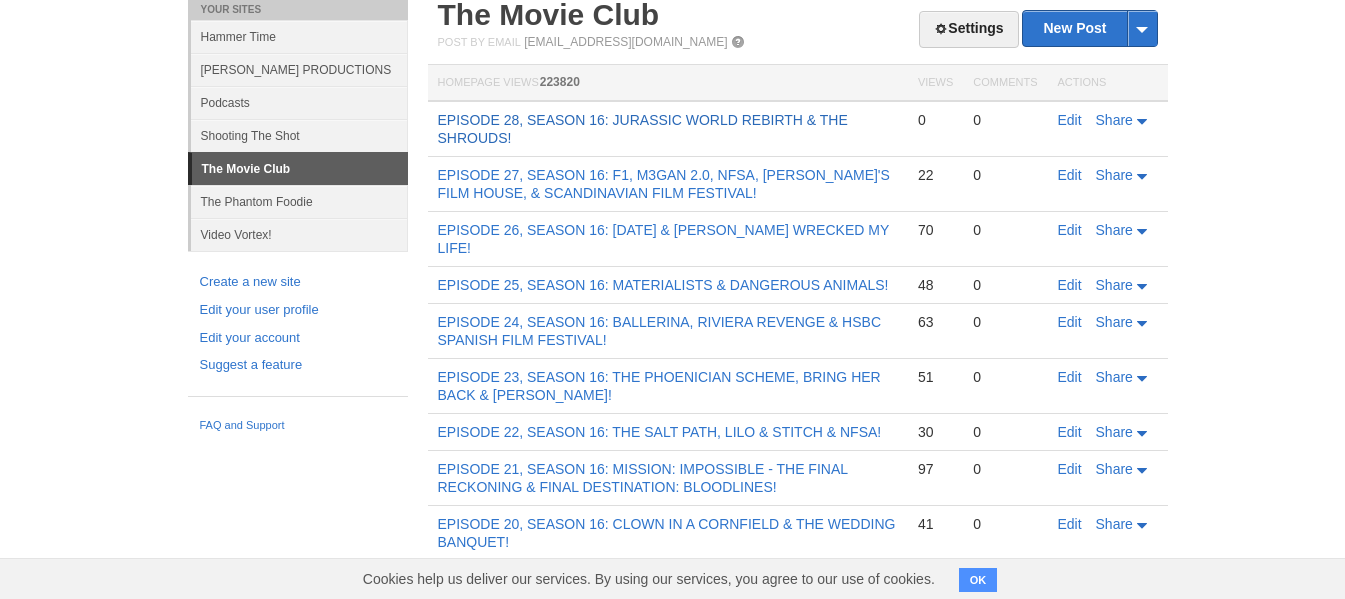 click on "EPISODE 28, SEASON 16: JURASSIC WORLD REBIRTH & THE SHROUDS!" at bounding box center [643, 129] 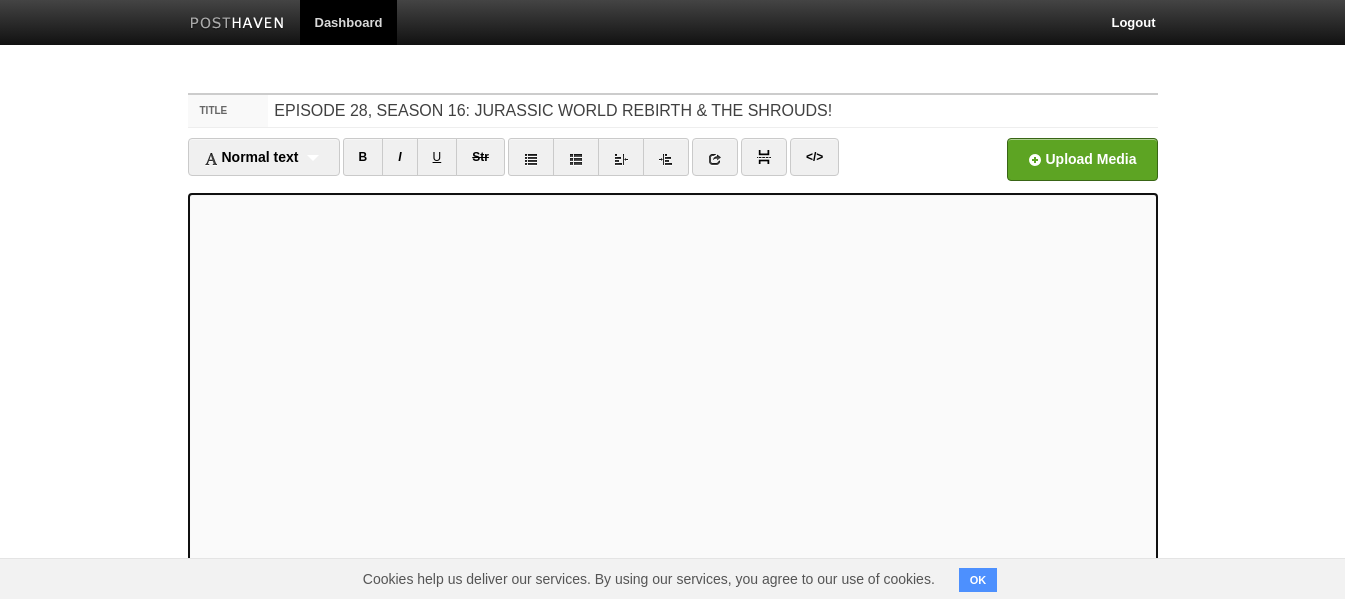 scroll, scrollTop: 0, scrollLeft: 0, axis: both 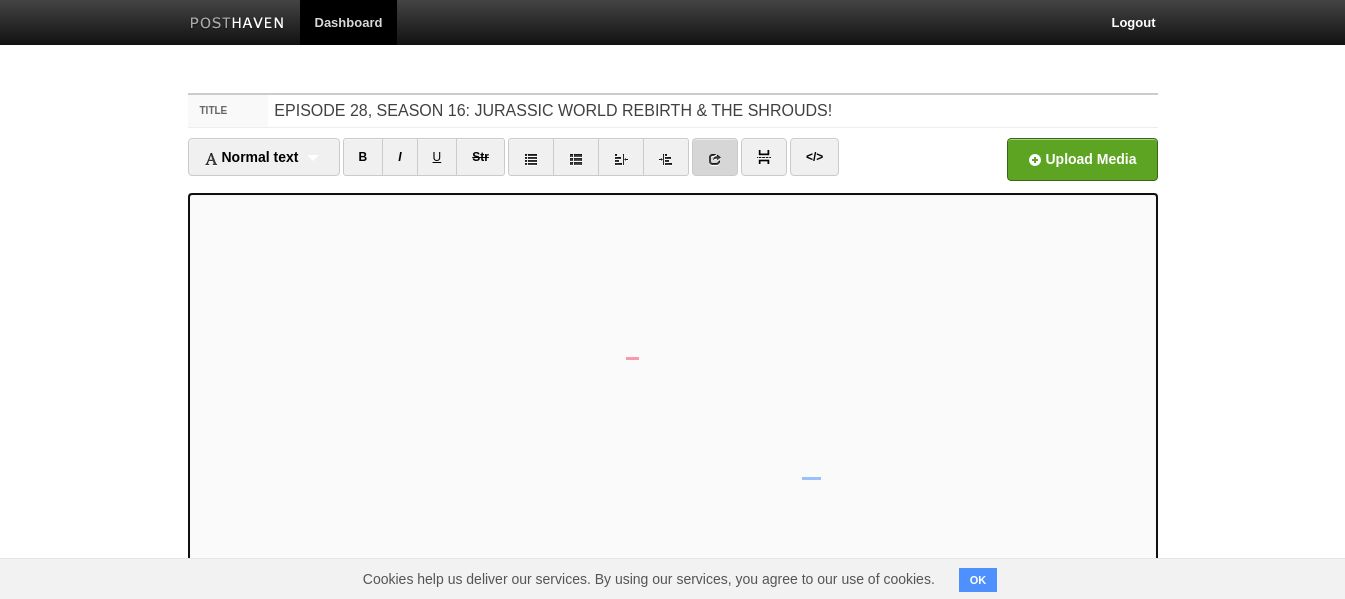 click at bounding box center [715, 159] 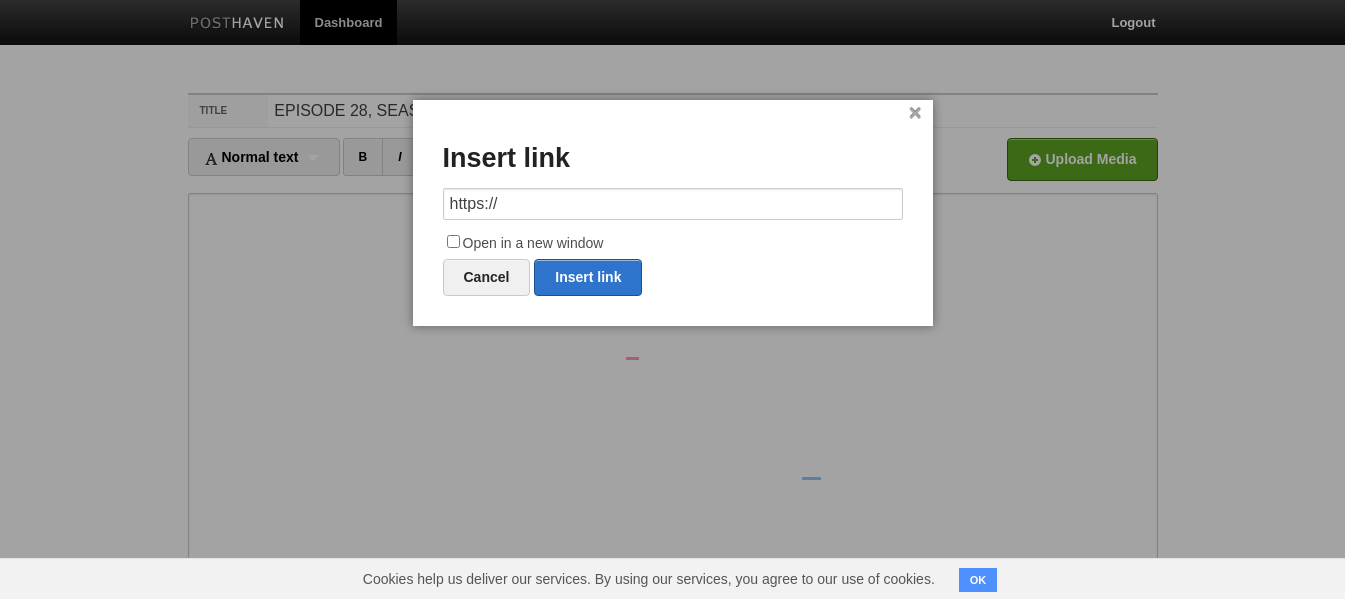 drag, startPoint x: 639, startPoint y: 203, endPoint x: 371, endPoint y: 213, distance: 268.1865 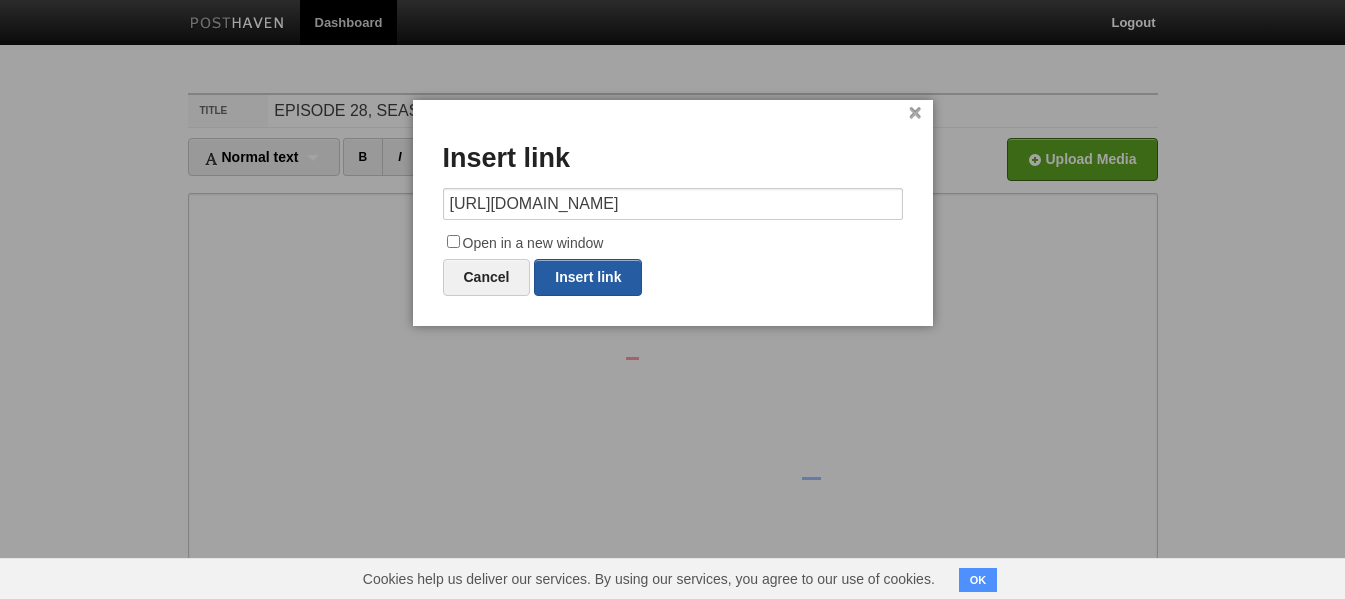 click on "Insert link" at bounding box center [588, 277] 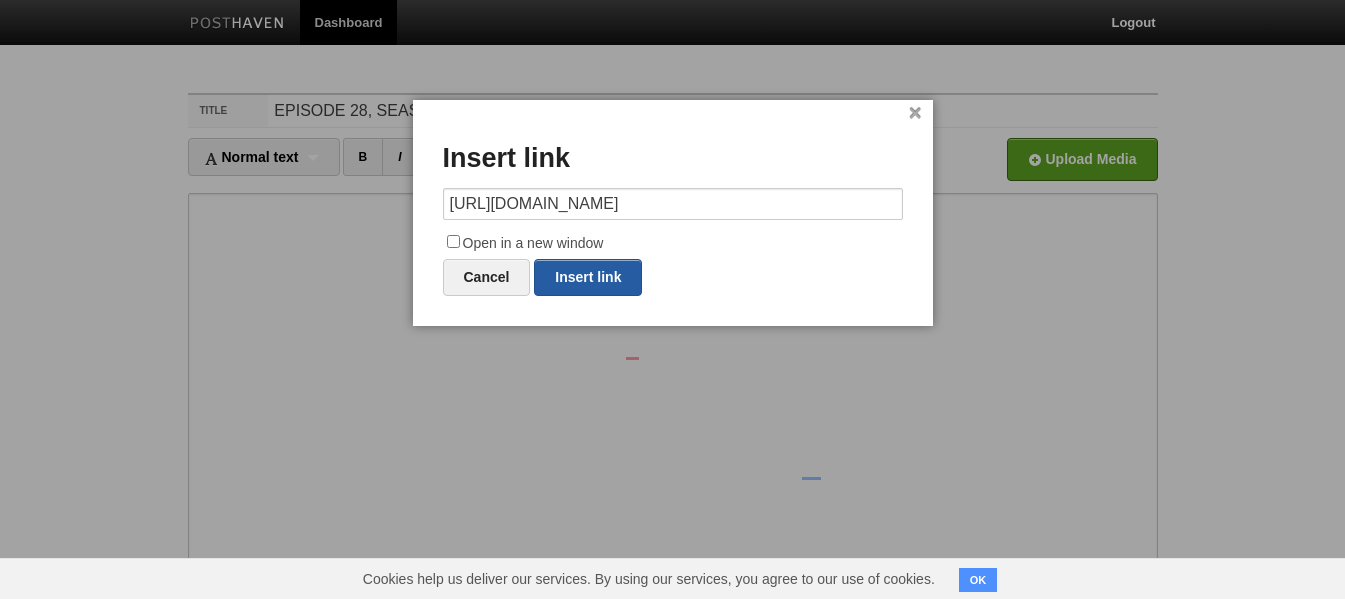 type on "https://" 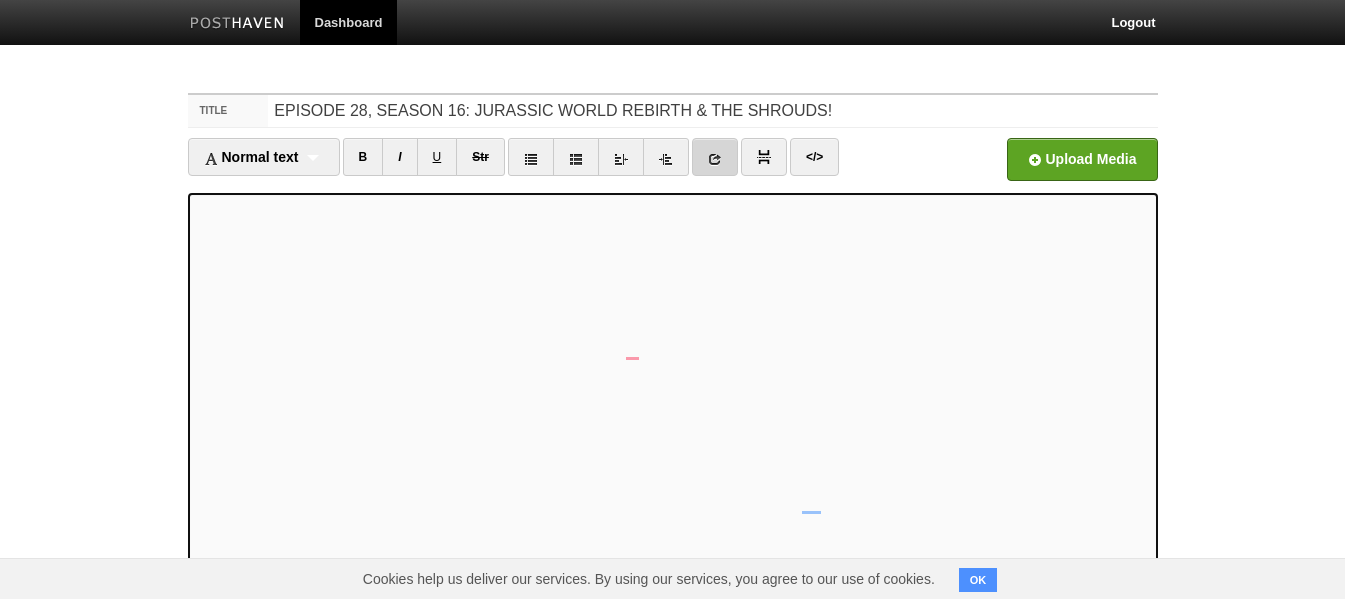 click at bounding box center [715, 159] 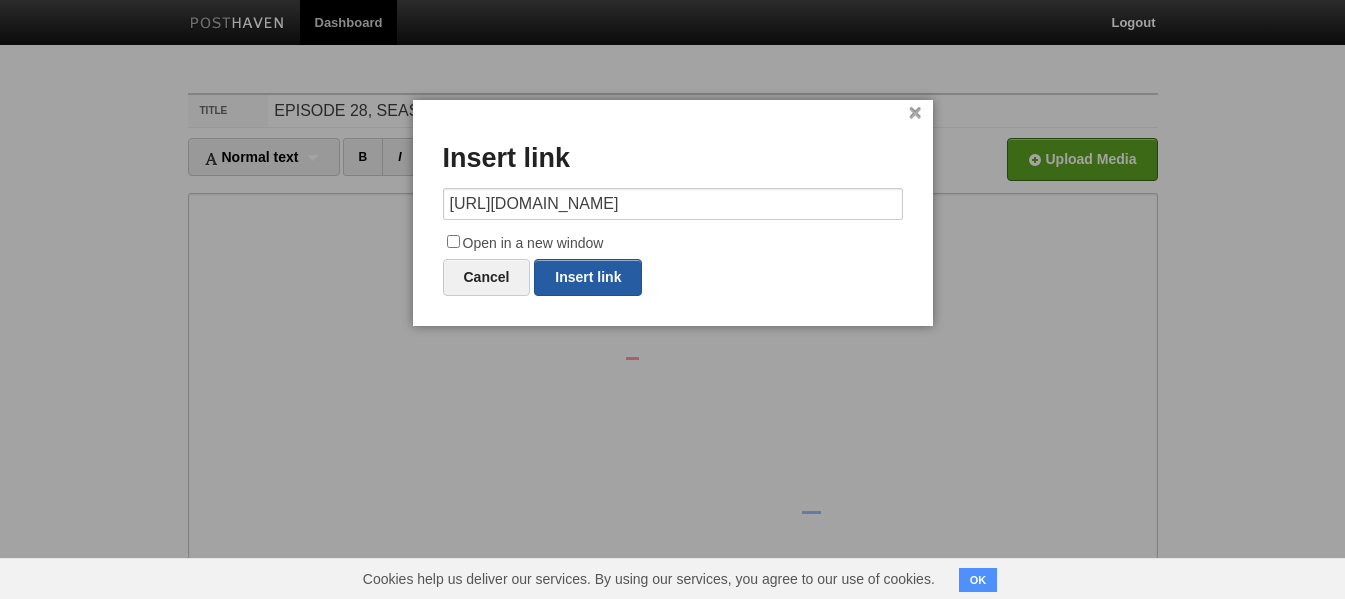 click on "Insert link" at bounding box center (588, 277) 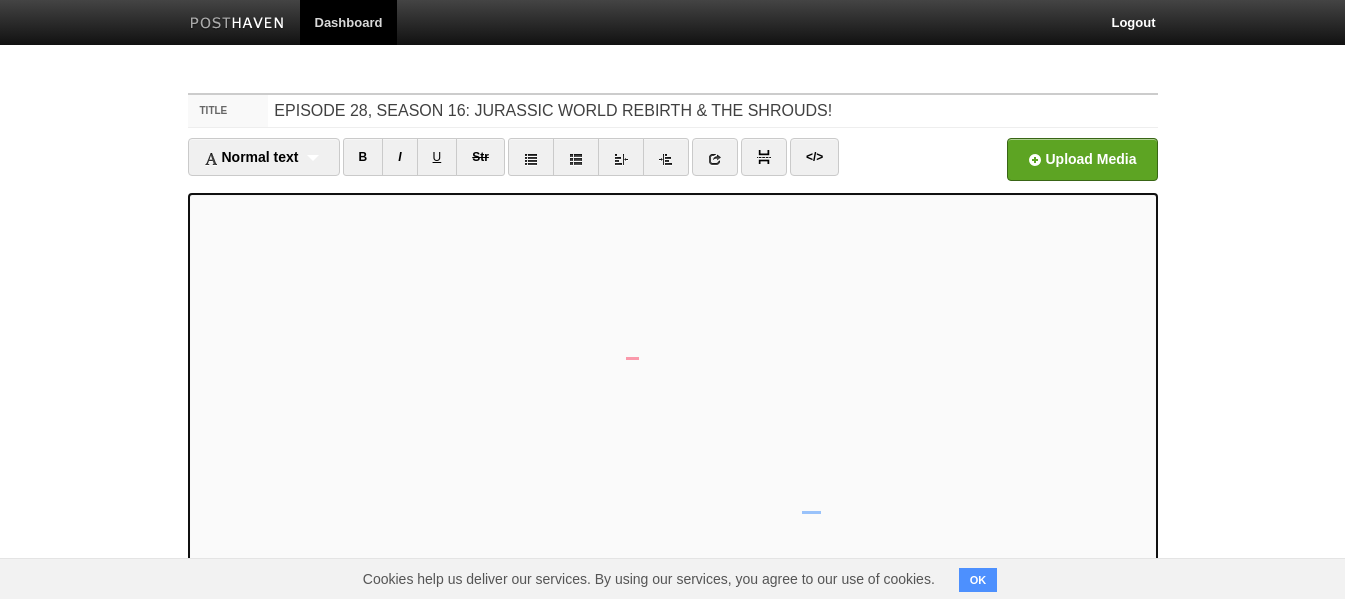 scroll, scrollTop: 0, scrollLeft: 0, axis: both 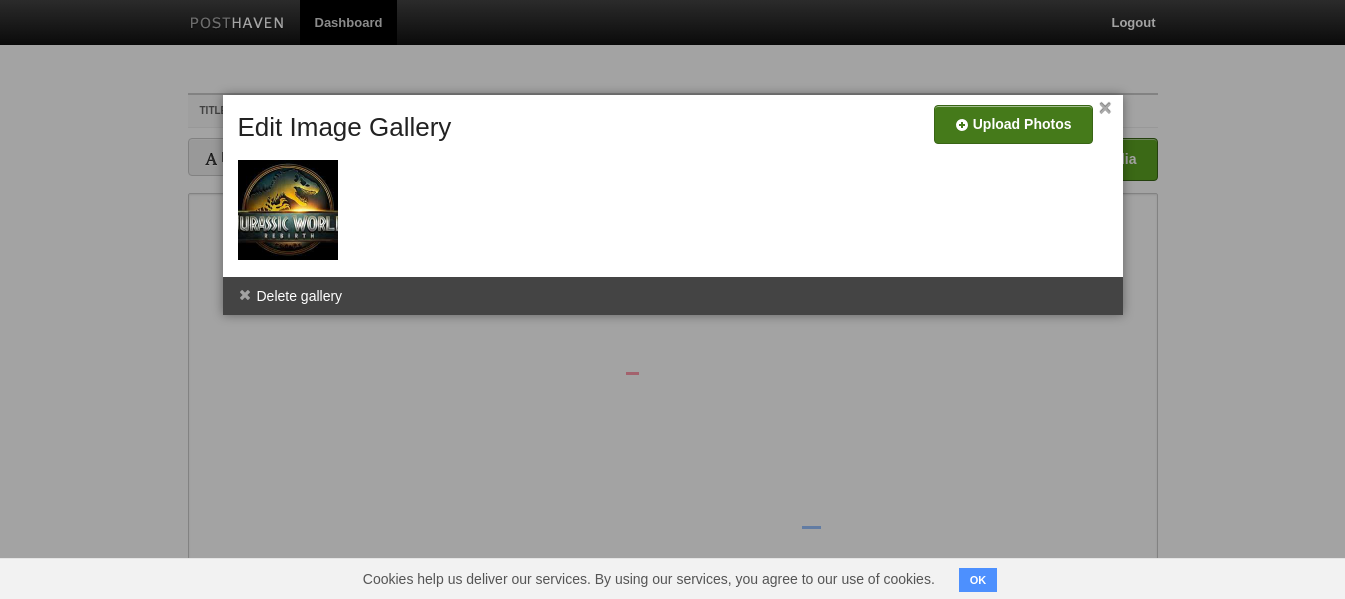 click at bounding box center [413, 132] 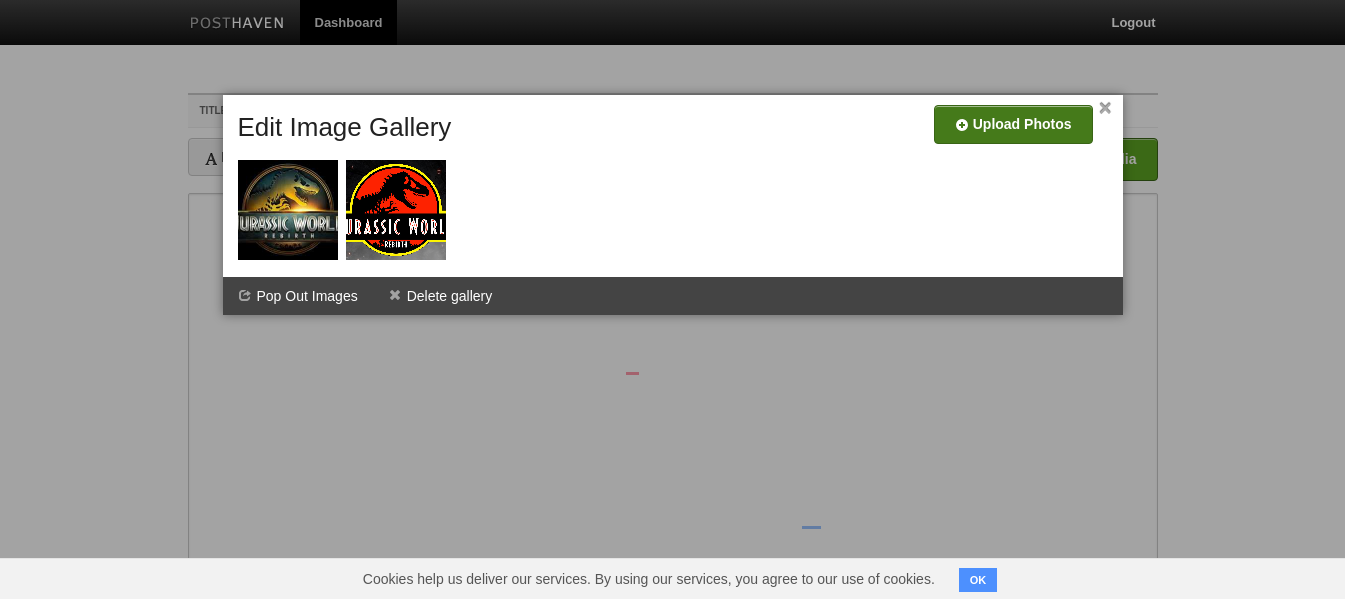 click at bounding box center [413, 132] 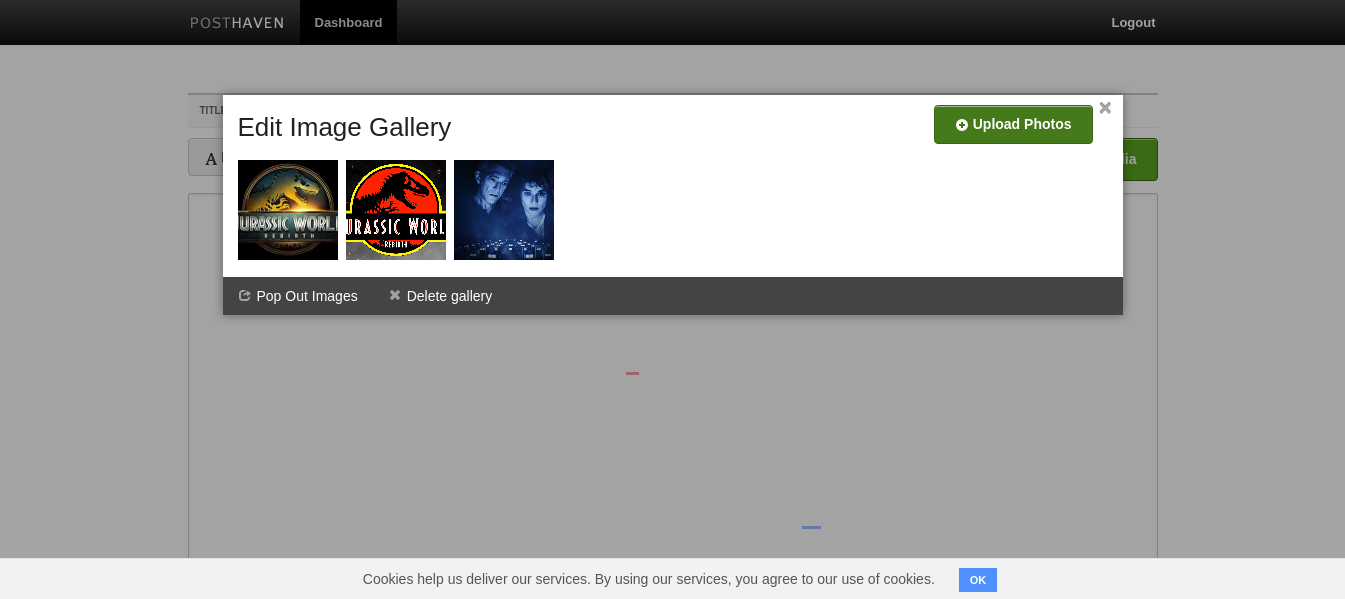 click on "×" at bounding box center (1105, 108) 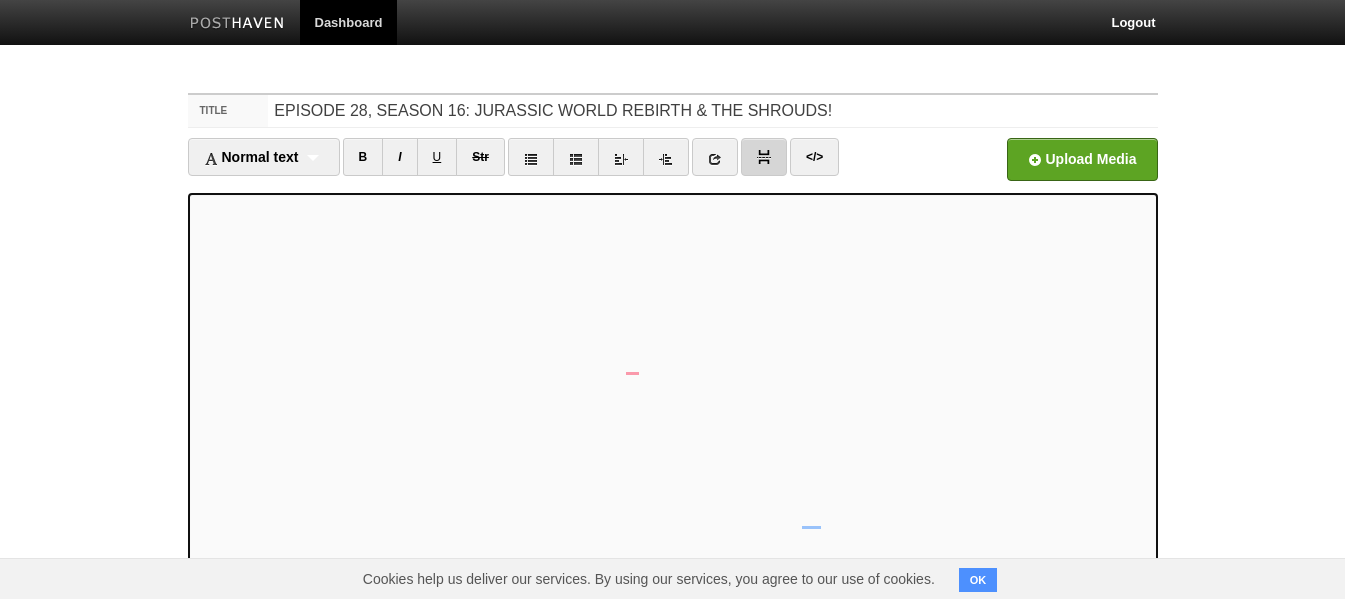 click at bounding box center [764, 157] 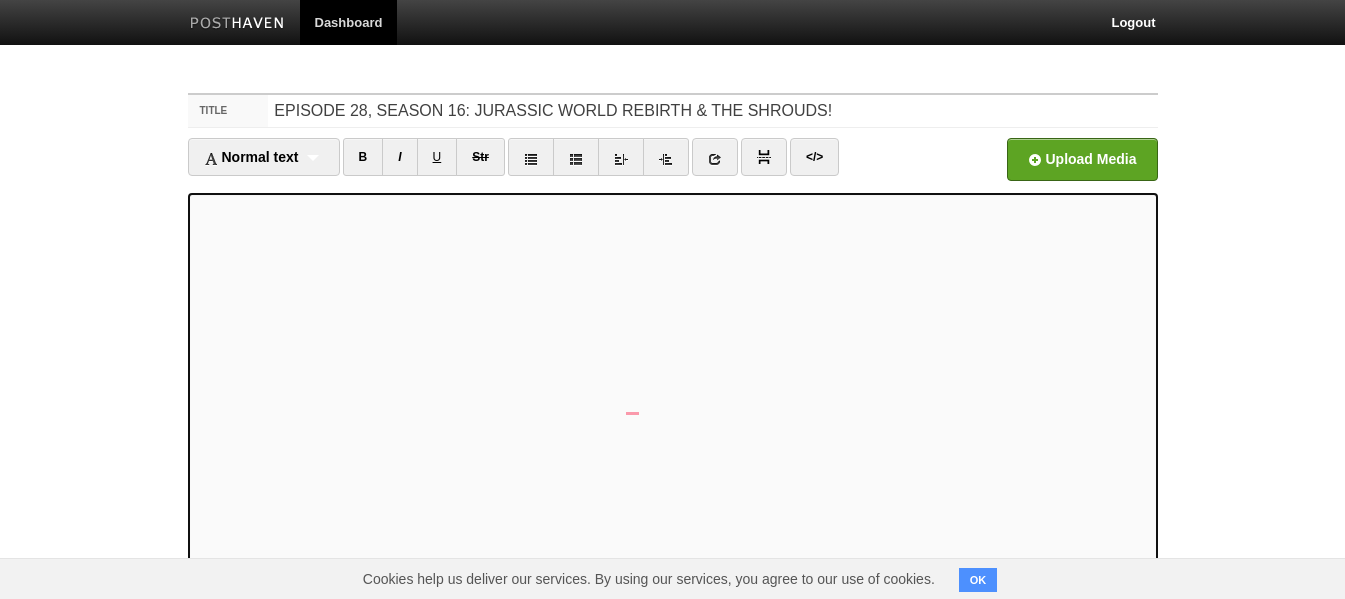 scroll, scrollTop: 267, scrollLeft: 0, axis: vertical 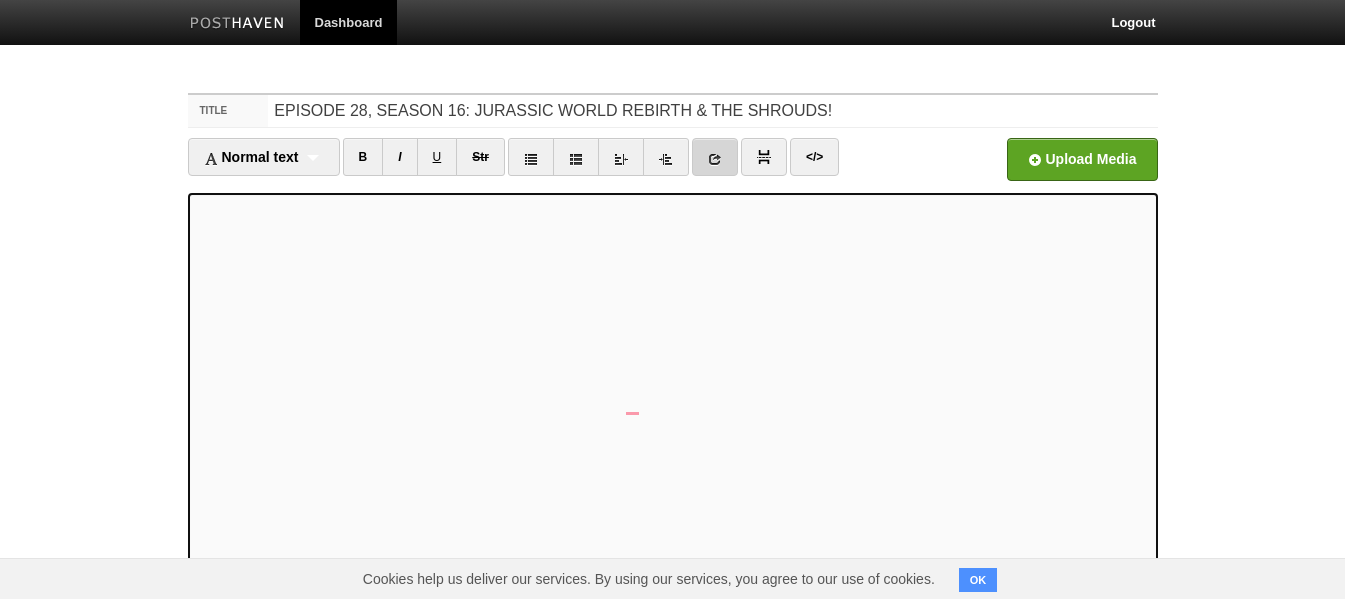 click at bounding box center [715, 159] 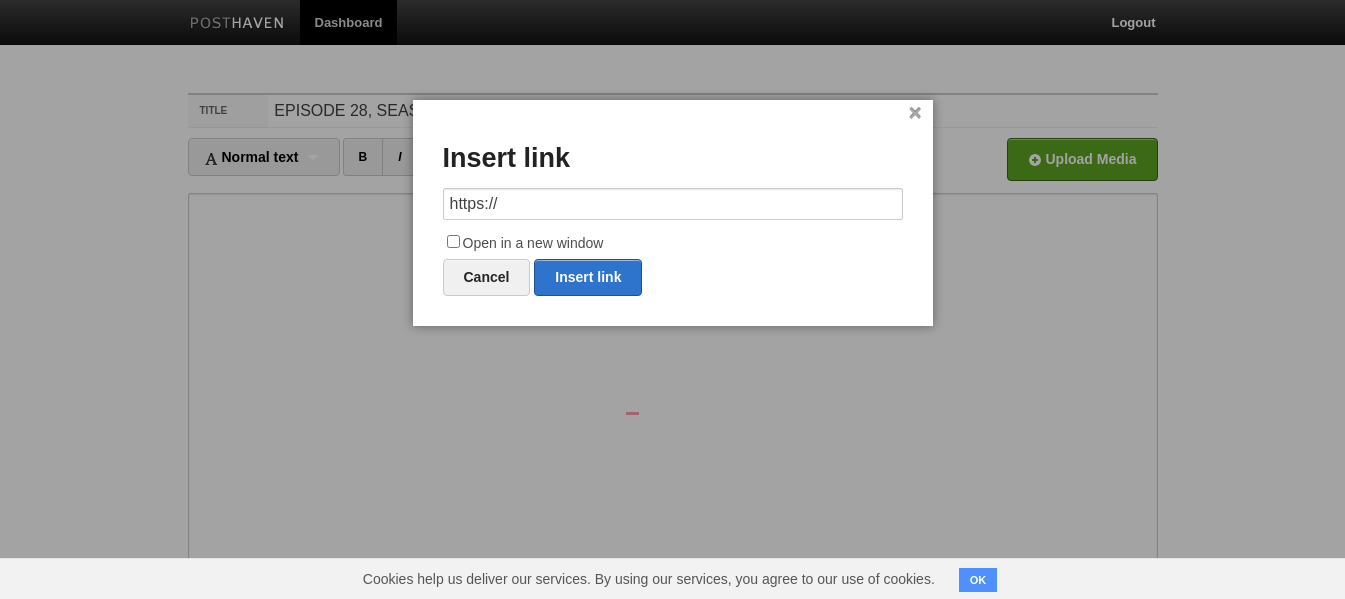 drag, startPoint x: 591, startPoint y: 196, endPoint x: 324, endPoint y: 198, distance: 267.00748 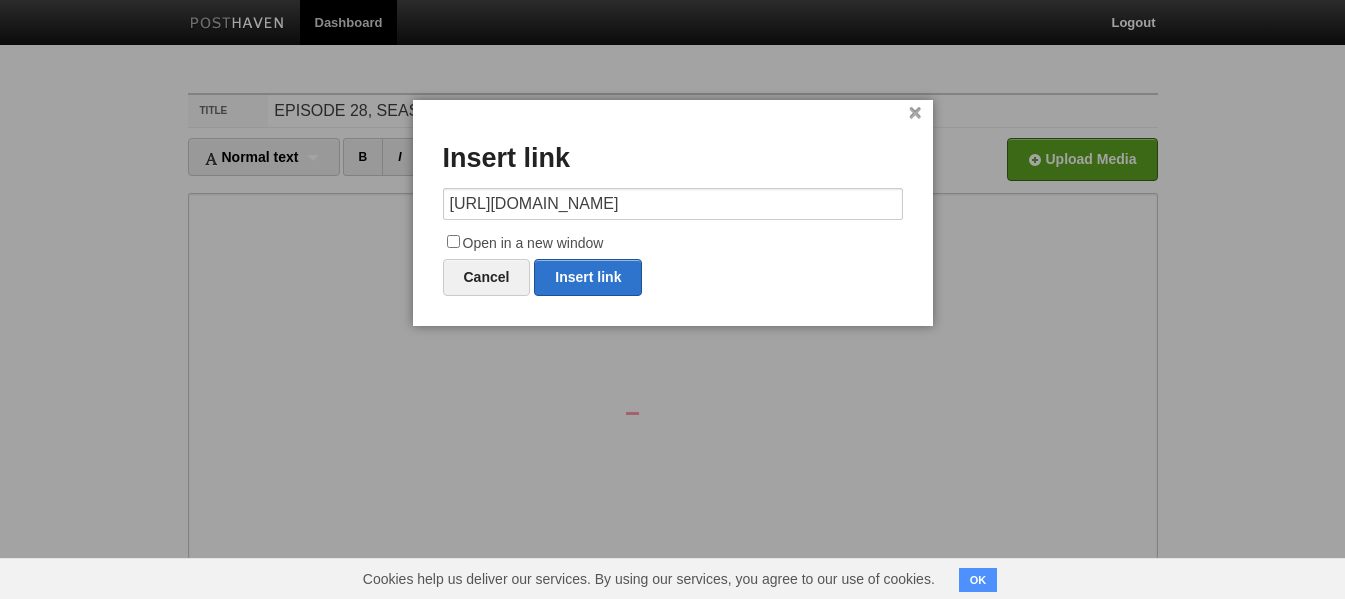 scroll, scrollTop: 0, scrollLeft: 162, axis: horizontal 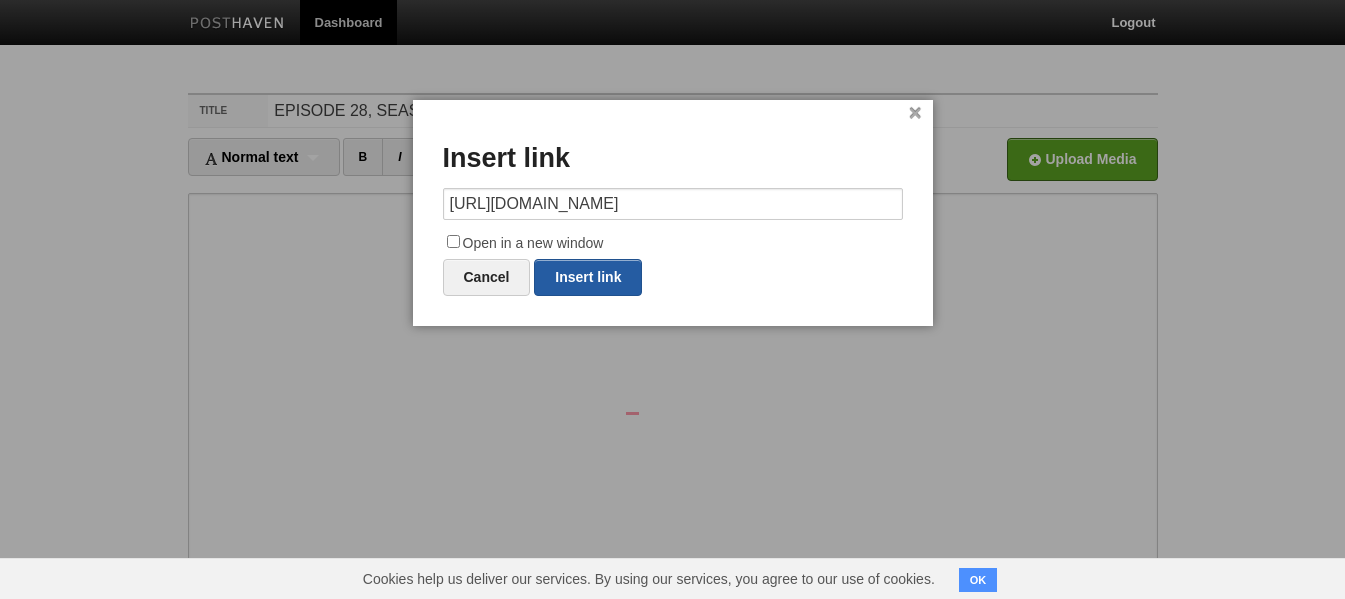 click on "Insert link" at bounding box center [588, 277] 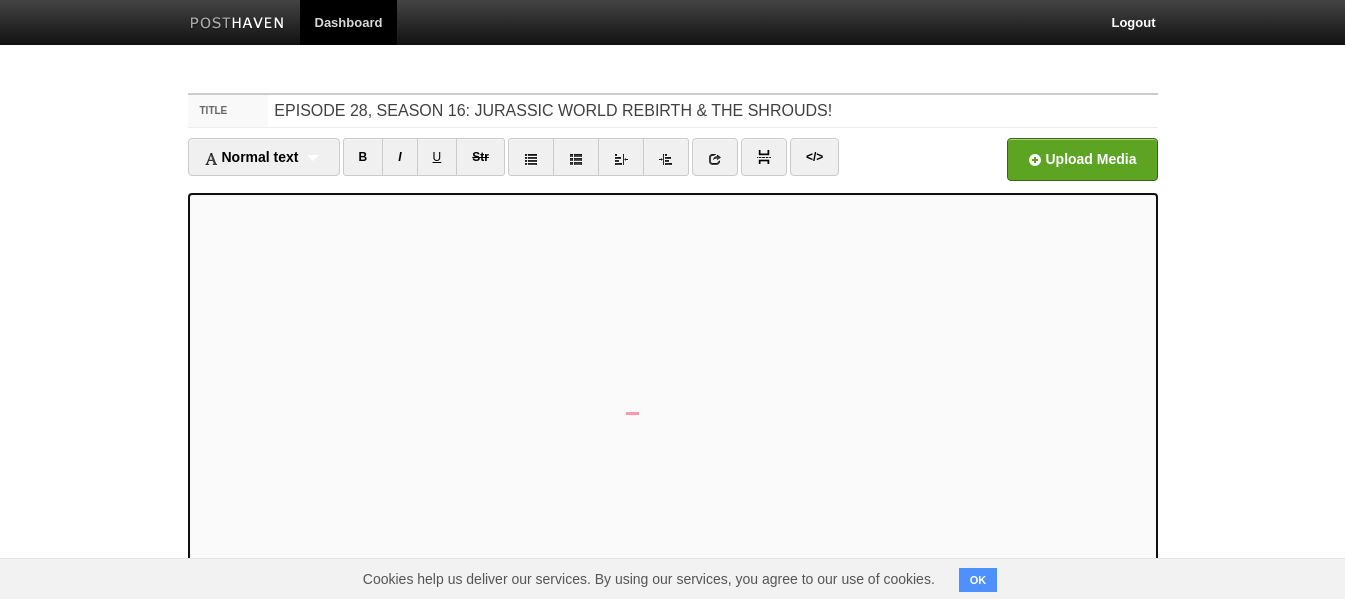 scroll, scrollTop: 290, scrollLeft: 0, axis: vertical 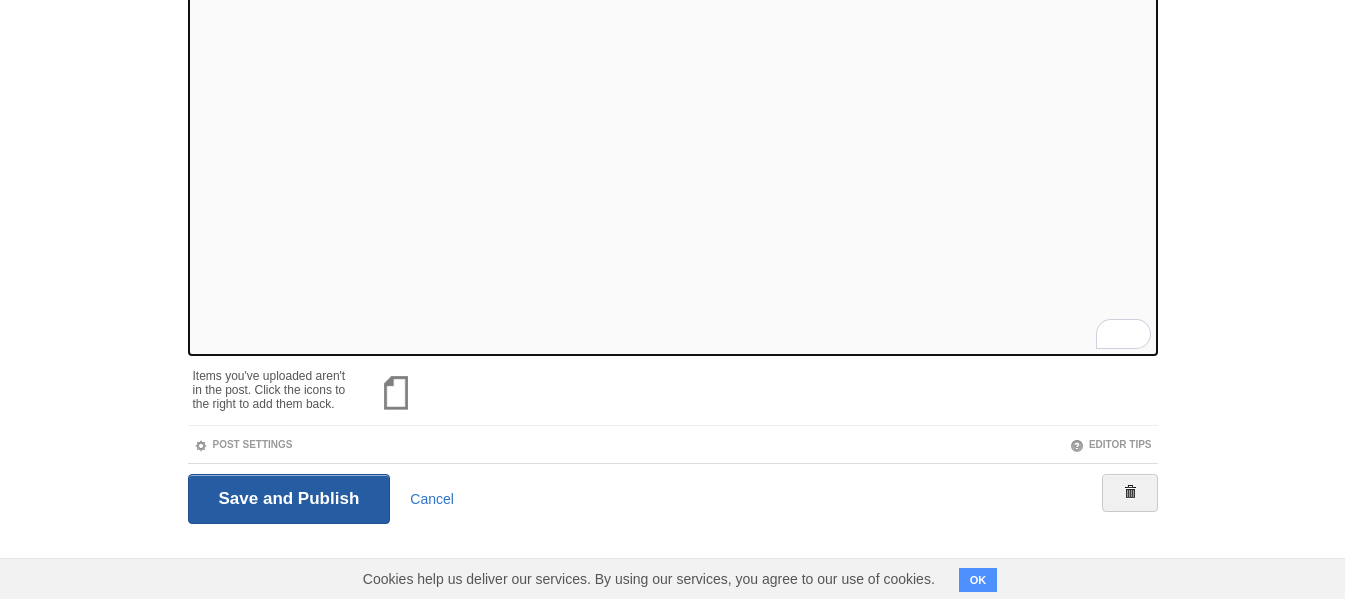 click on "Save and Publish" at bounding box center (289, 499) 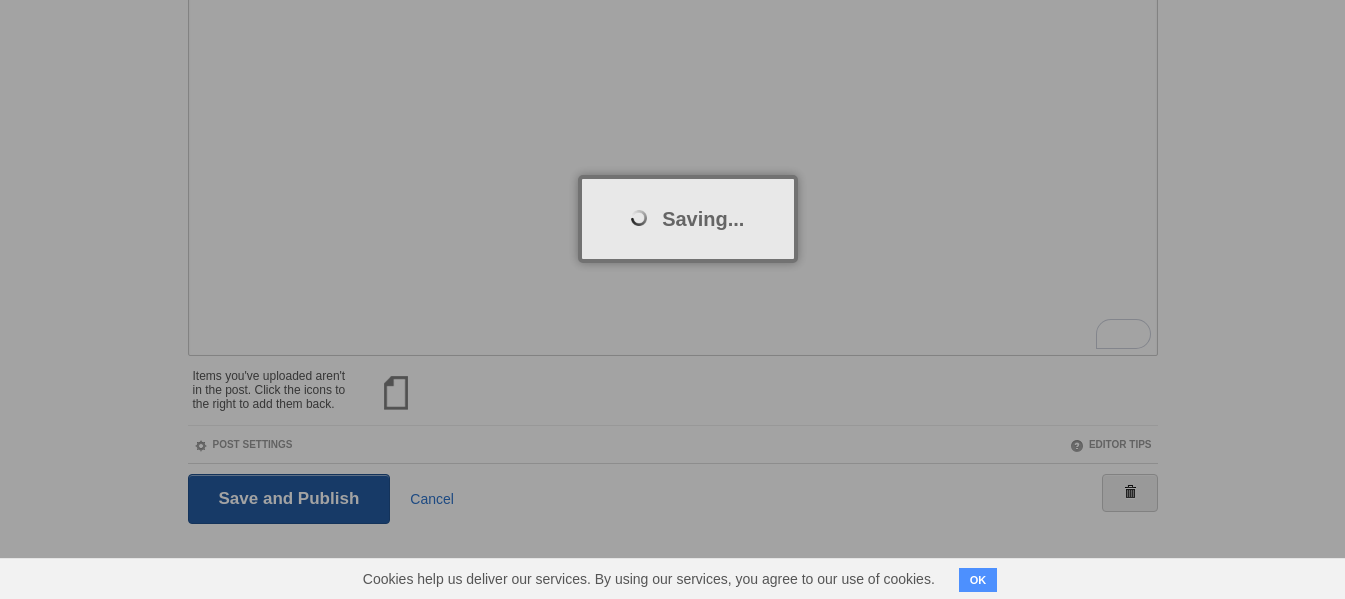 scroll, scrollTop: 75, scrollLeft: 0, axis: vertical 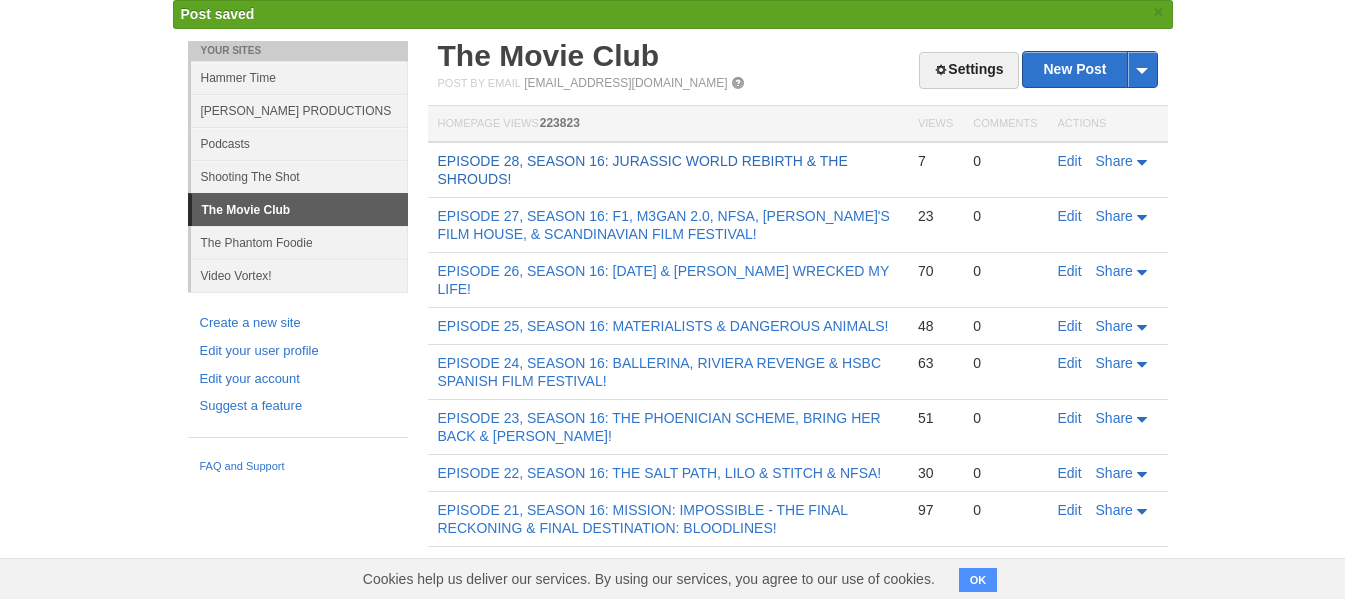 click on "EPISODE 28, SEASON 16: JURASSIC WORLD REBIRTH & THE SHROUDS!" at bounding box center [643, 170] 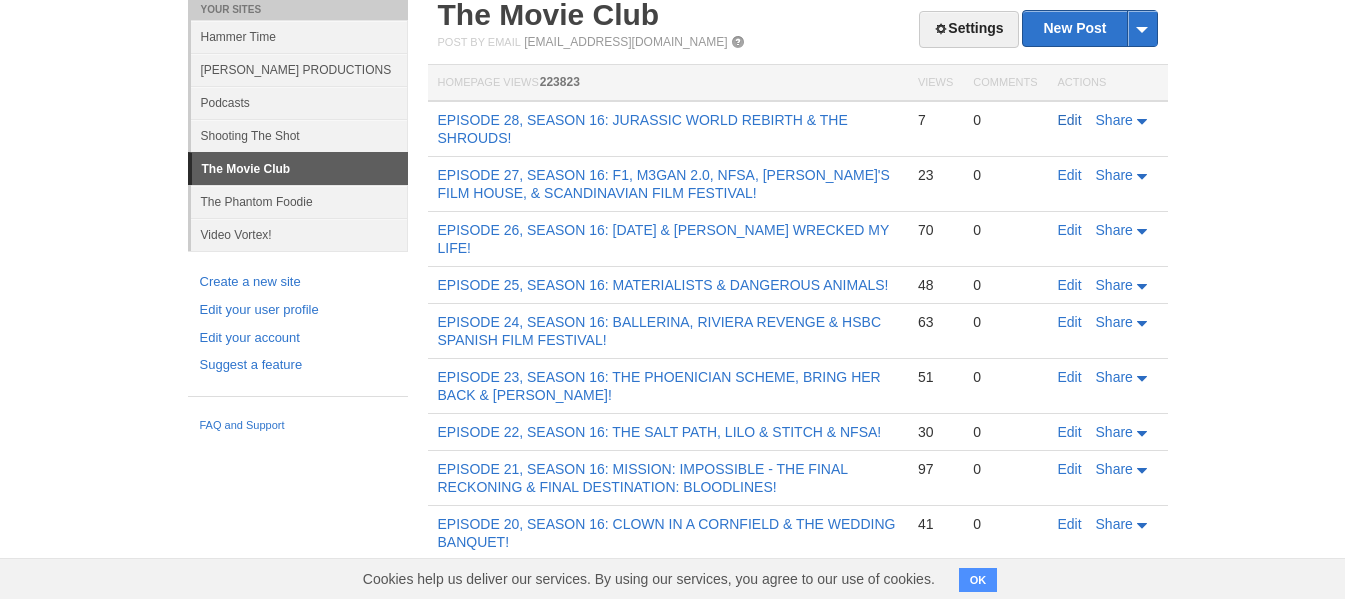 click on "Edit" at bounding box center (1070, 120) 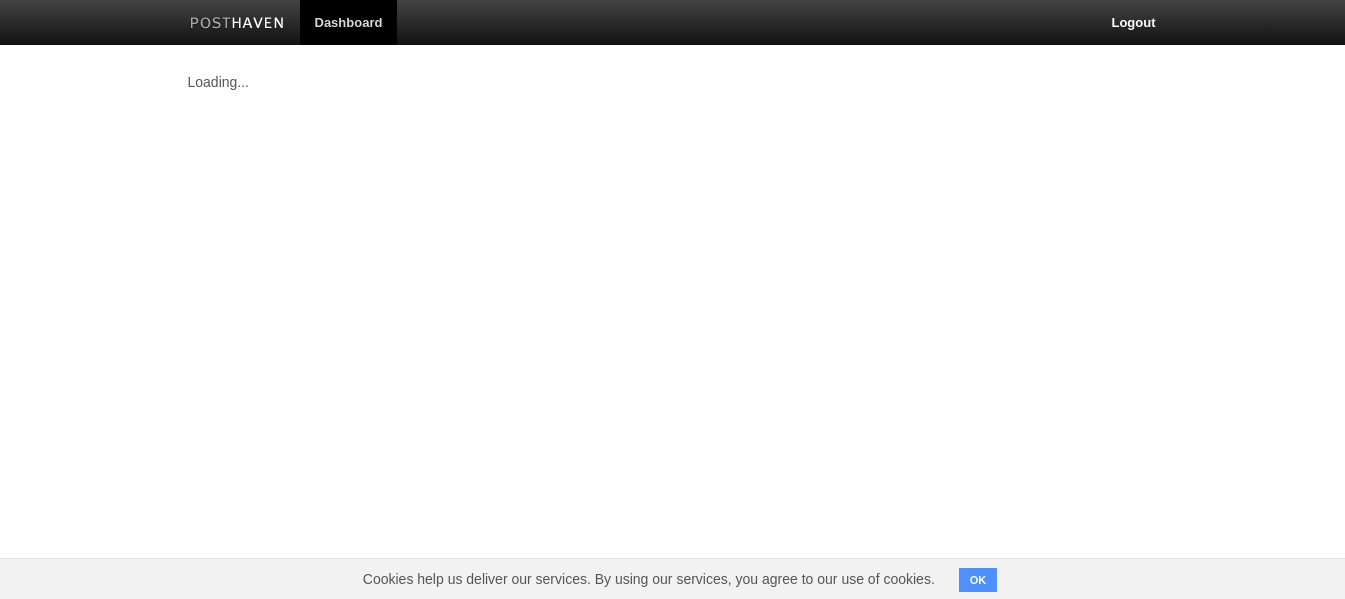 scroll, scrollTop: 0, scrollLeft: 0, axis: both 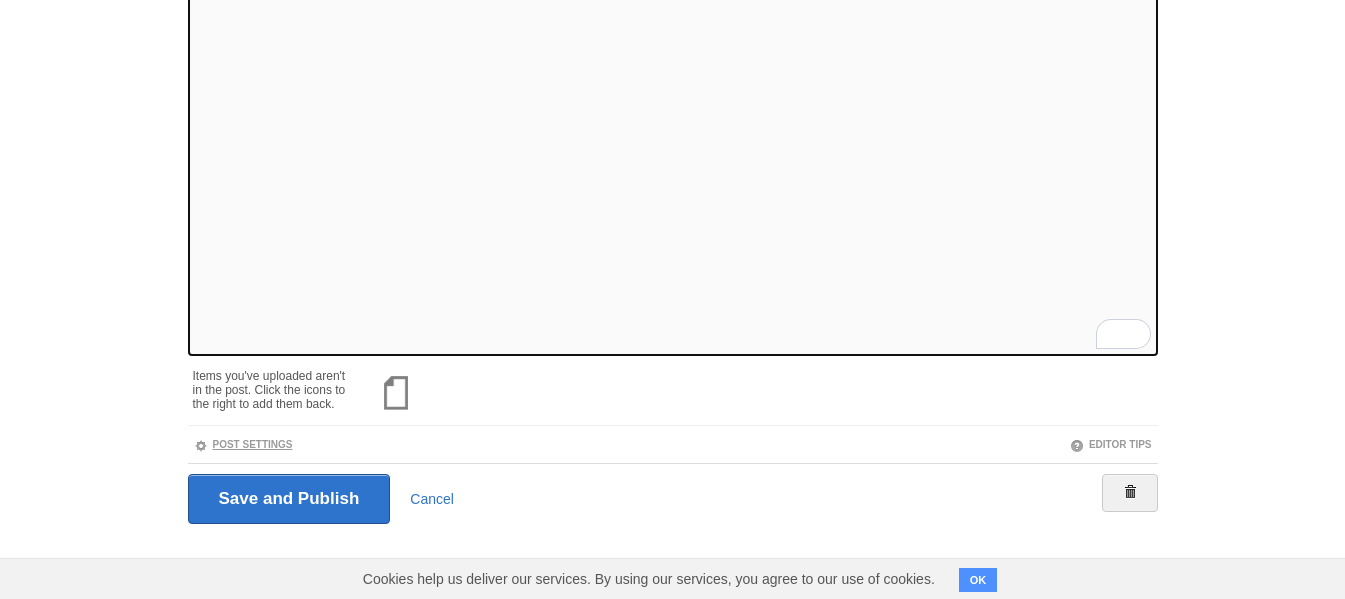 click on "Post Settings" at bounding box center (243, 444) 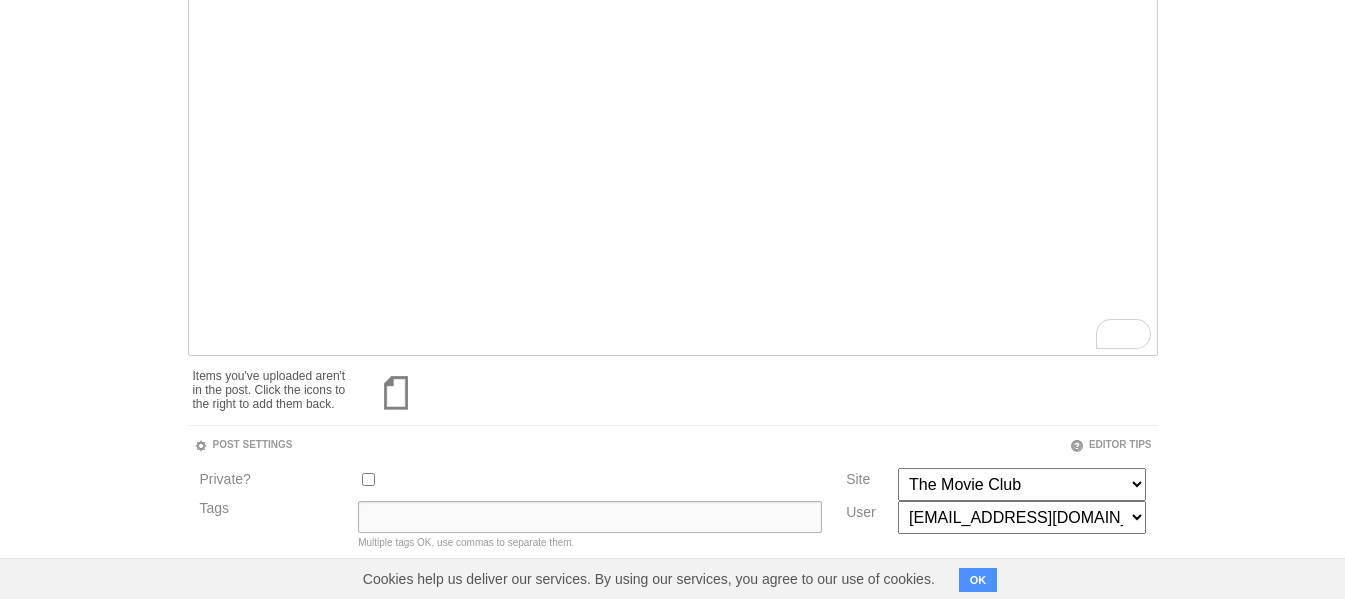 click on "Tags" at bounding box center [590, 517] 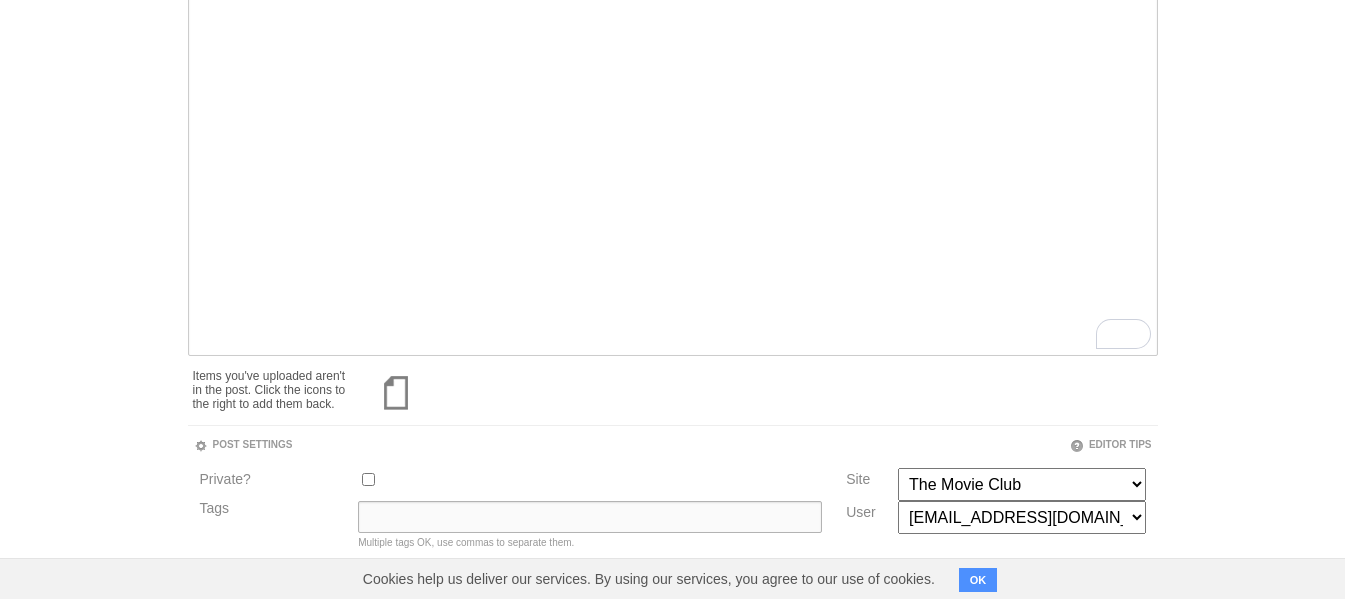 paste on "David Cronenberg, Saïd Ben Saïd, Martin Katz, Anthony Vaccarello, Vincent Cassel, Diane Kruger, Guy Pearce, Sandrine Holt, Douglas Koch, Christopher Donaldson, Howard Shore, Prospero Pictures, SBS International, Saint Laurent Productions, Pyramide Distribution, France. Sphere Films. Canada, Cannes, France, Gareth Edwards, David Koepp, Michael Crichton, Frank Marshall, Patrick Crowley, Scarlett Johansson, Mahershala Ali, Jonathan Bailey, Rupert Friend, Manuel Garcia-Rulfo, Ed Skrein, John Mathieson, Jabez Olssen, Alexandre Desplat, Amblin Entertainment, The Kennedy/Marshall Company, Universal Pictures, Leicester Square, the movie club, movie reviews, Marisa Martin, Luke McWilliams, Episode 28, Season 17, Movie Review," 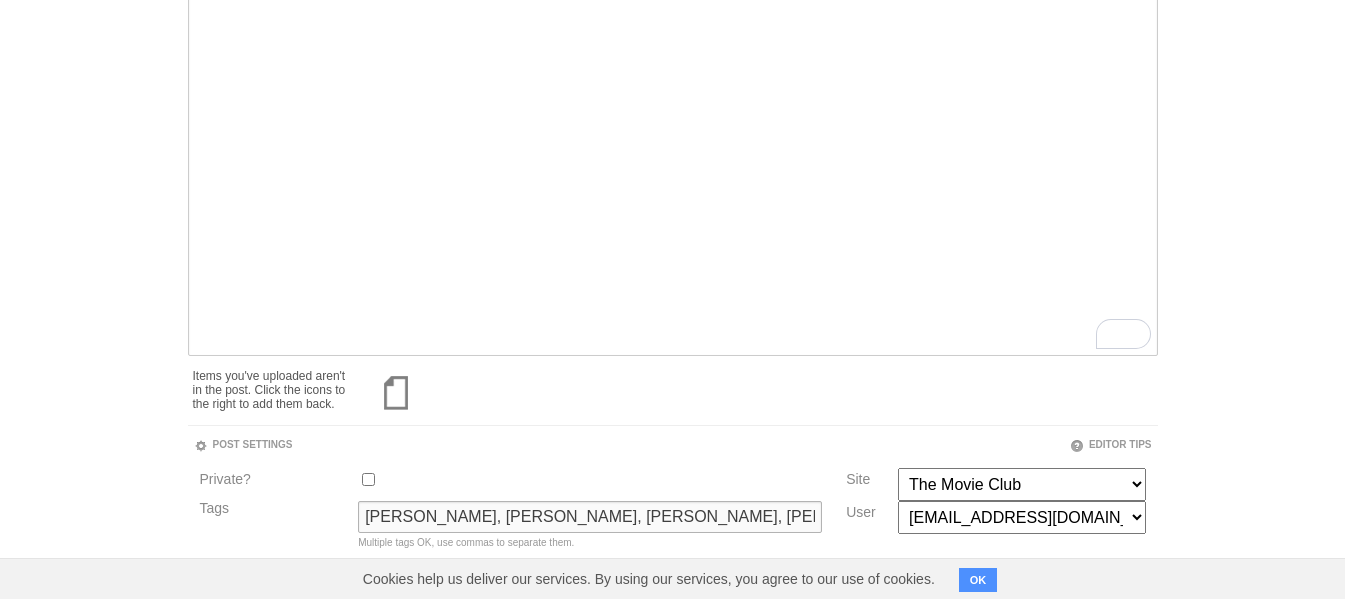 scroll, scrollTop: 0, scrollLeft: 4895, axis: horizontal 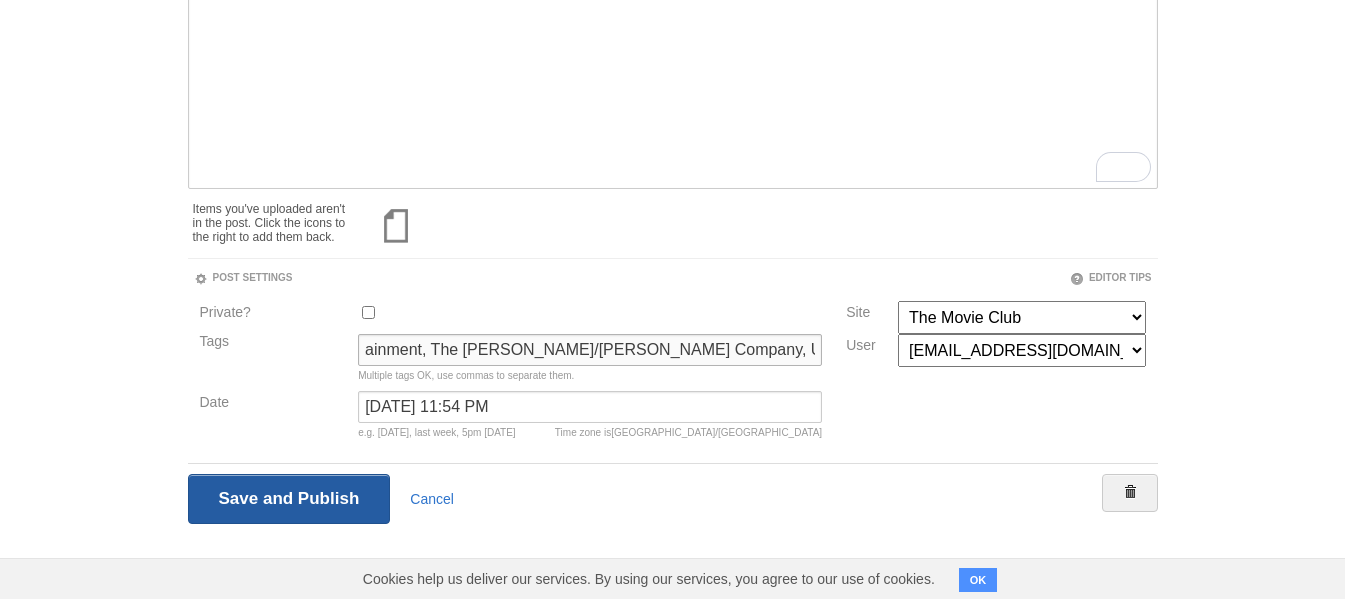 type on "David Cronenberg, Saïd Ben Saïd, Martin Katz, Anthony Vaccarello, Vincent Cassel, Diane Kruger, Guy Pearce, Sandrine Holt, Douglas Koch, Christopher Donaldson, Howard Shore, Prospero Pictures, SBS International, Saint Laurent Productions, Pyramide Distribution, France. Sphere Films. Canada, Cannes, France, Gareth Edwards, David Koepp, Michael Crichton, Frank Marshall, Patrick Crowley, Scarlett Johansson, Mahershala Ali, Jonathan Bailey, Rupert Friend, Manuel Garcia-Rulfo, Ed Skrein, John Mathieson, Jabez Olssen, Alexandre Desplat, Amblin Entertainment, The Kennedy/Marshall Company, Universal Pictures, Leicester Square, the movie club, movie reviews, Marisa Martin, Luke McWilliams, Episode 28, Season 17, Movie Review," 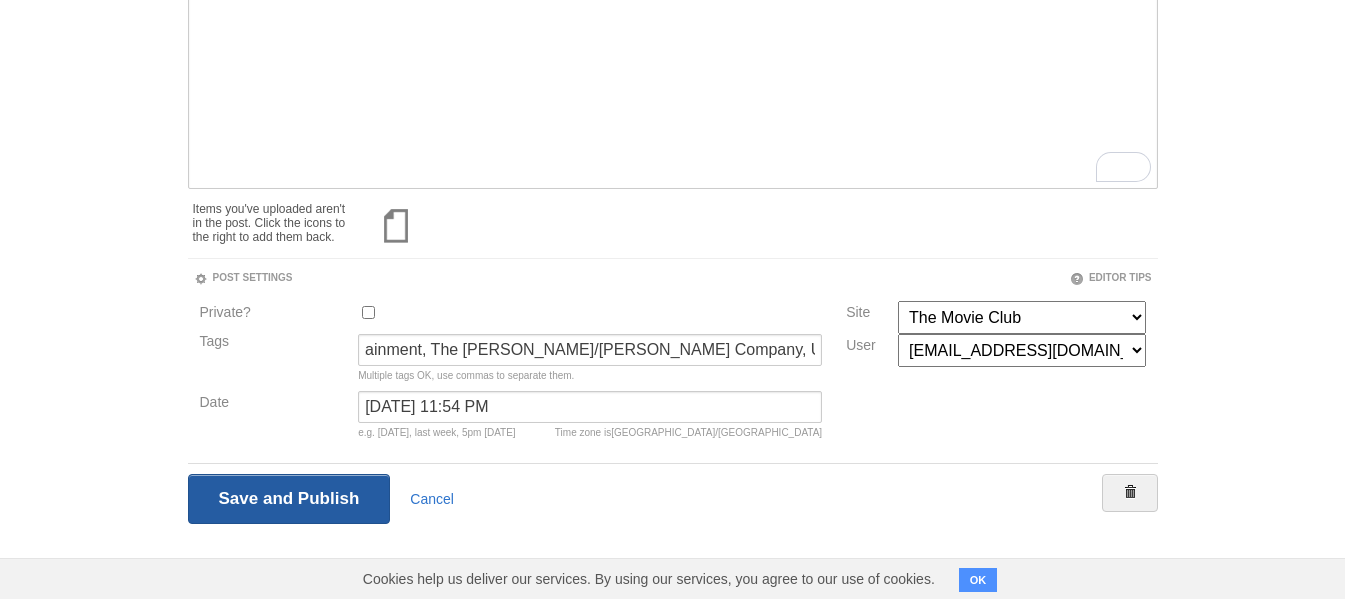 click on "Save and Publish" at bounding box center [289, 499] 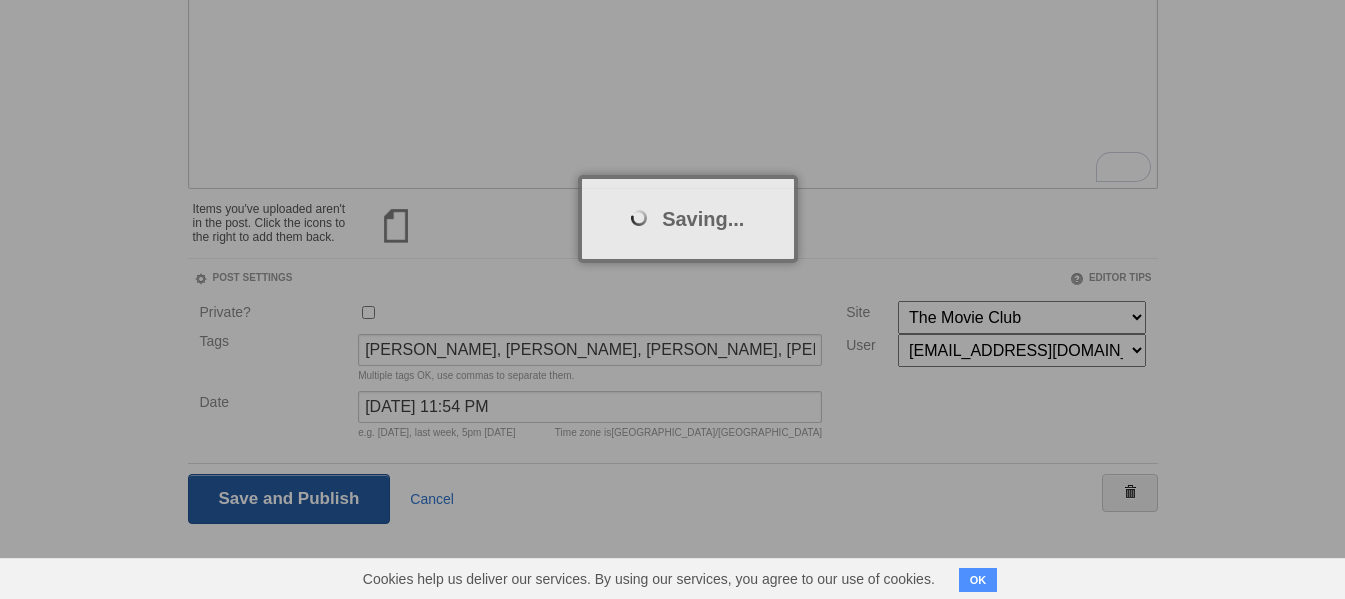 scroll, scrollTop: 75, scrollLeft: 0, axis: vertical 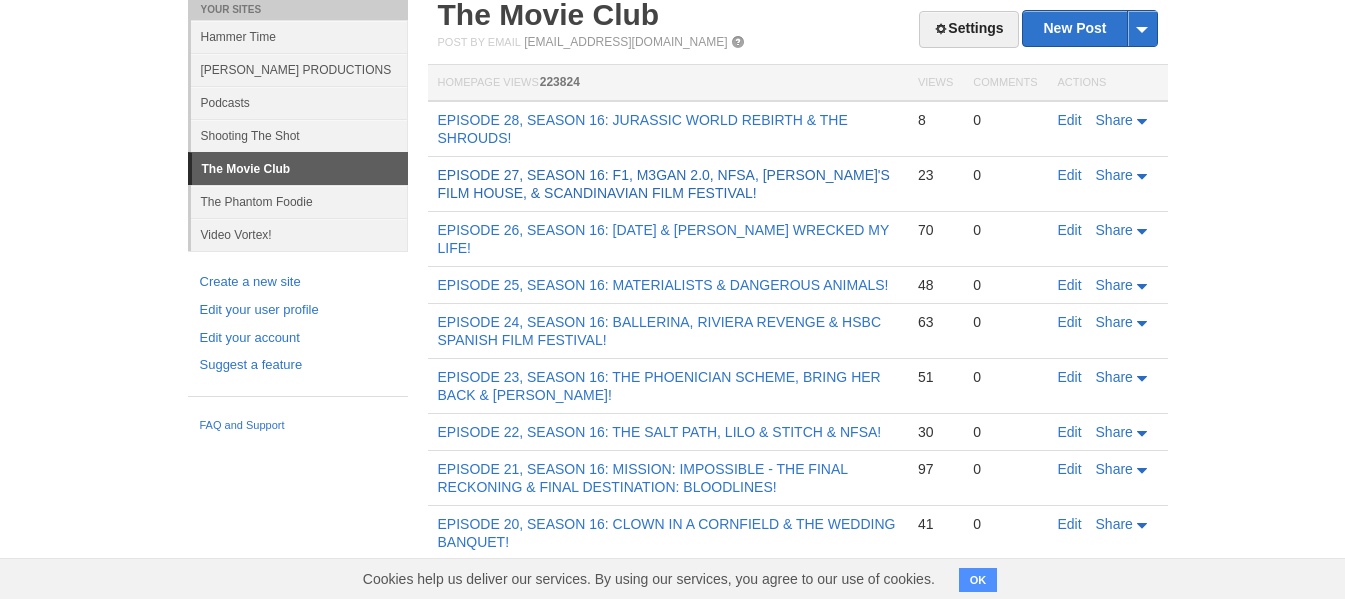 click on "EPISODE 27, SEASON 16: F1, M3GAN 2.0, NFSA, [PERSON_NAME]'S FILM HOUSE, & SCANDINAVIAN FILM FESTIVAL!" at bounding box center (664, 184) 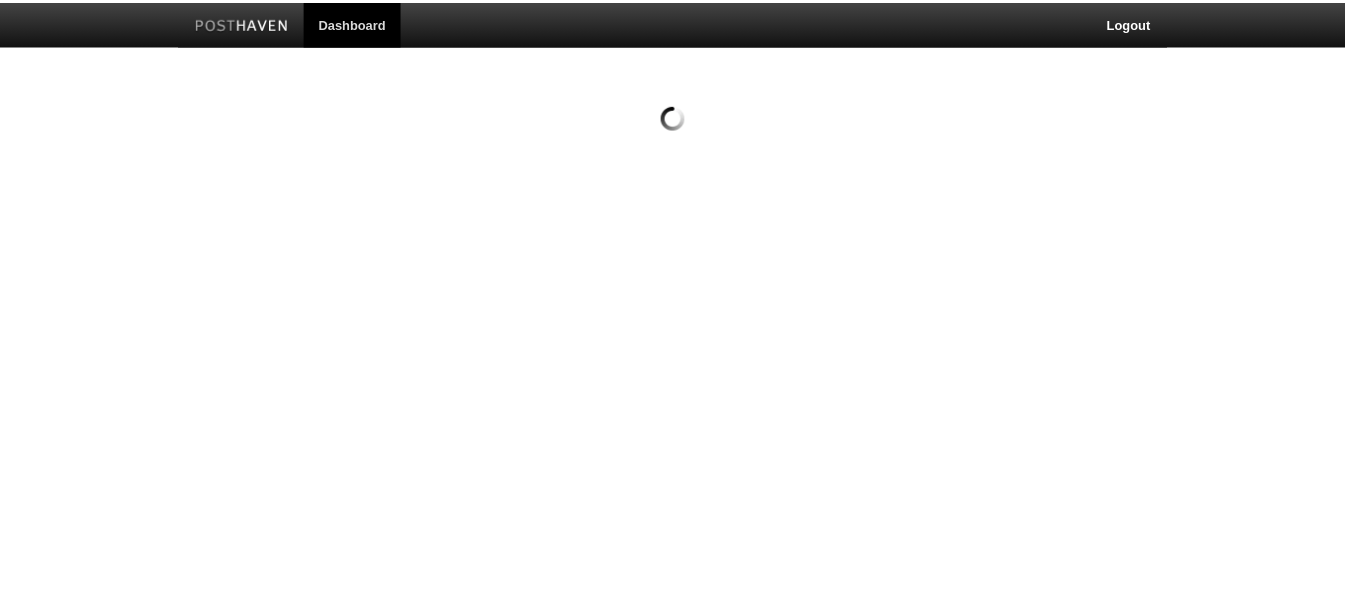 scroll, scrollTop: 0, scrollLeft: 0, axis: both 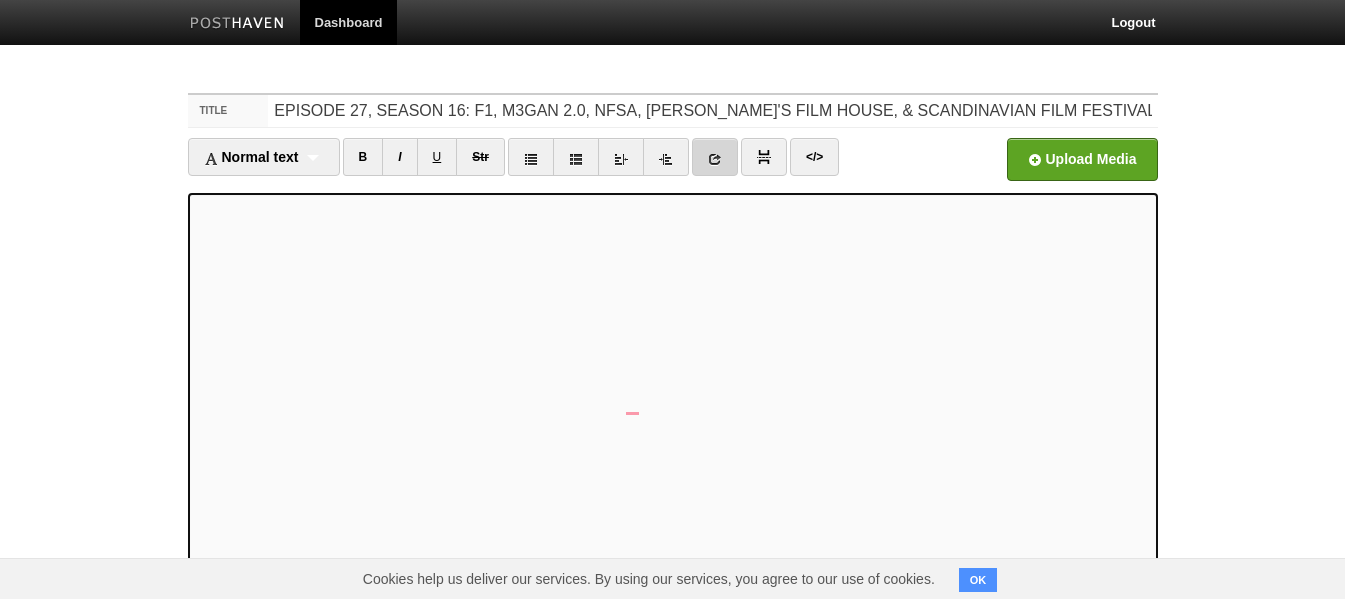 click at bounding box center [715, 159] 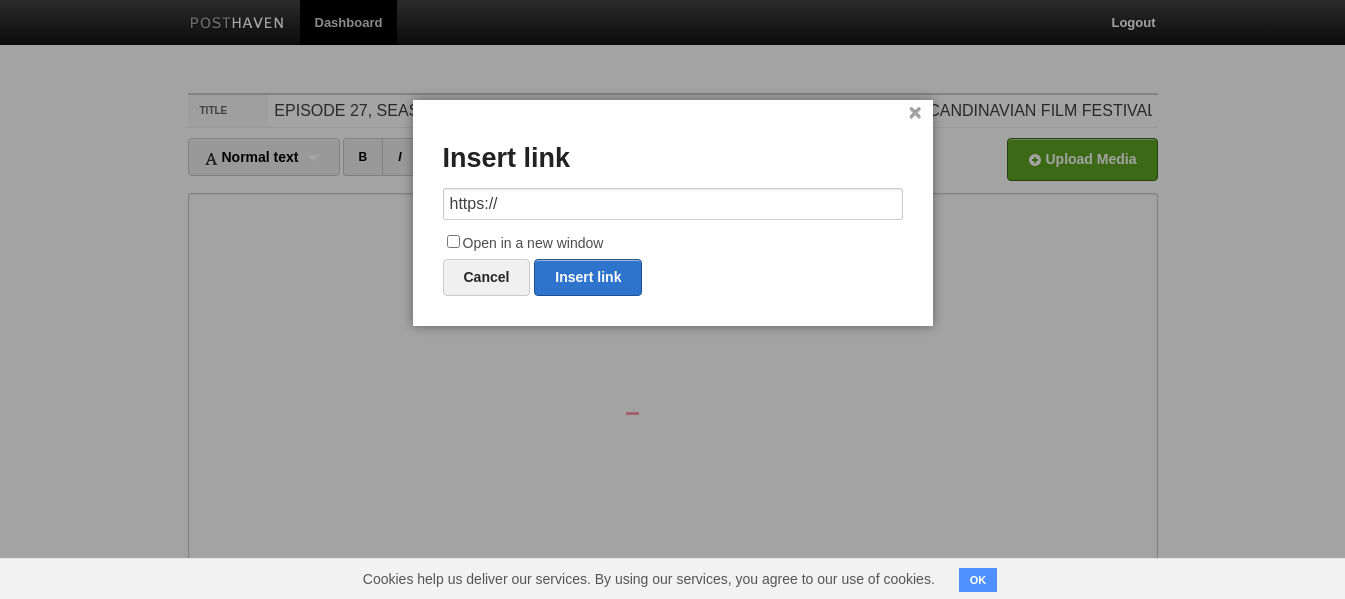 drag, startPoint x: 519, startPoint y: 205, endPoint x: 370, endPoint y: 197, distance: 149.21461 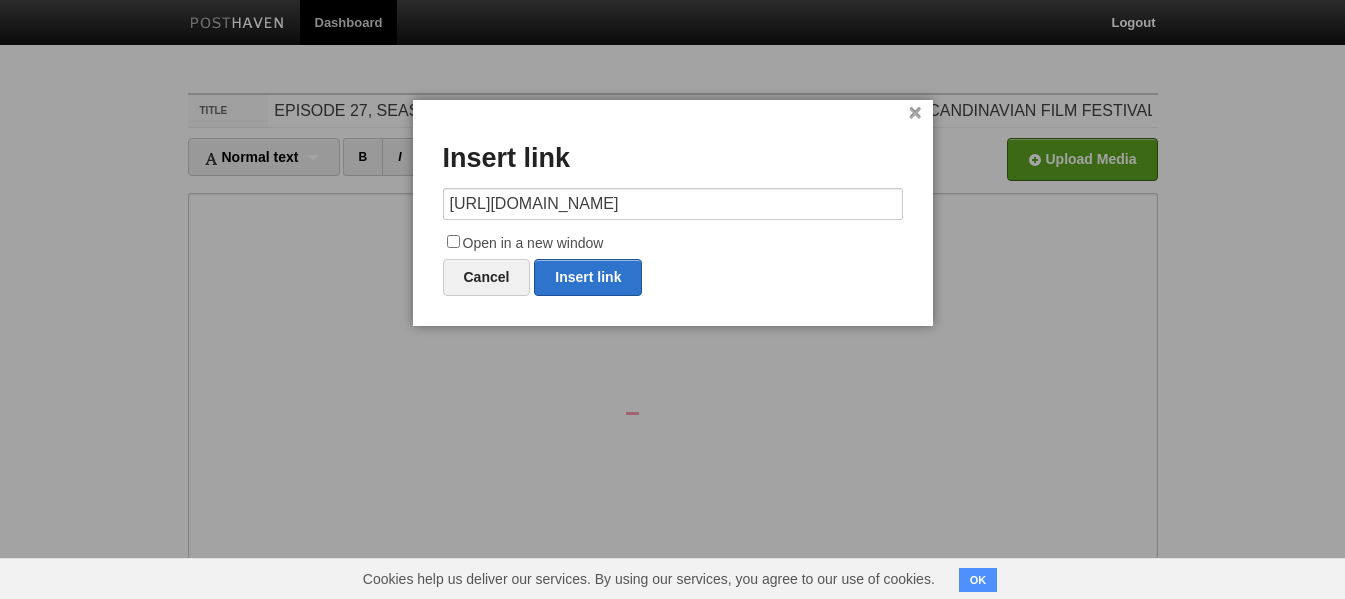 scroll, scrollTop: 0, scrollLeft: 393, axis: horizontal 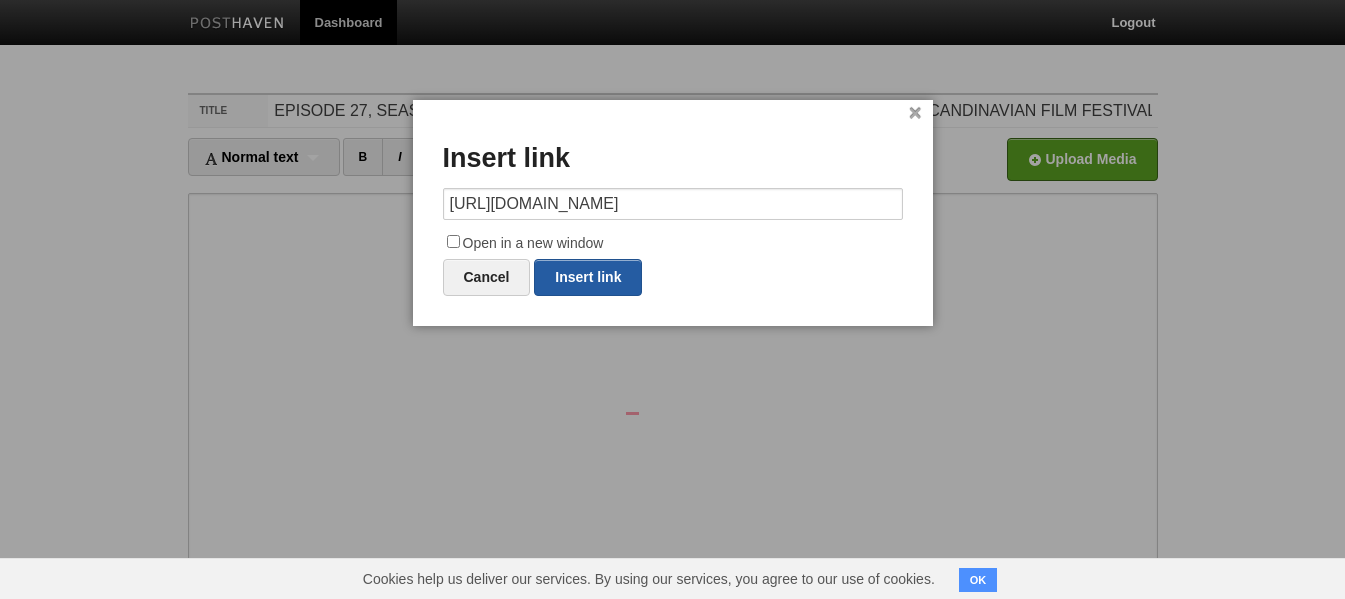 click on "Insert link" at bounding box center (588, 277) 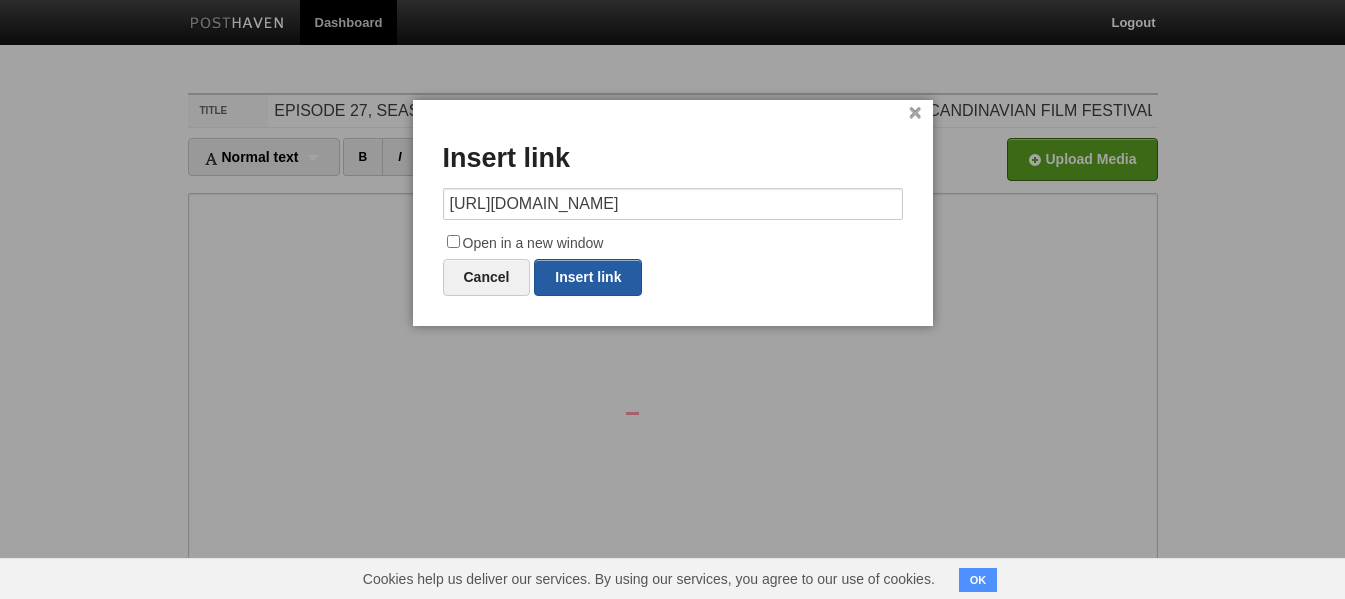 type on "https://" 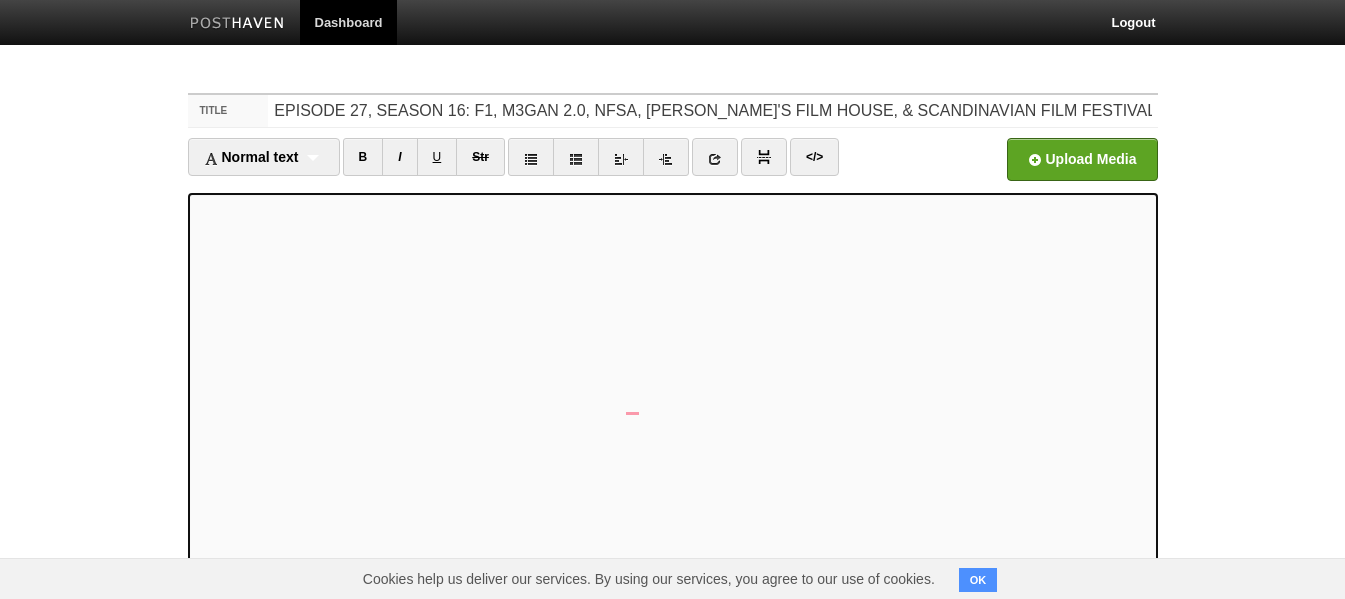 scroll, scrollTop: 446, scrollLeft: 0, axis: vertical 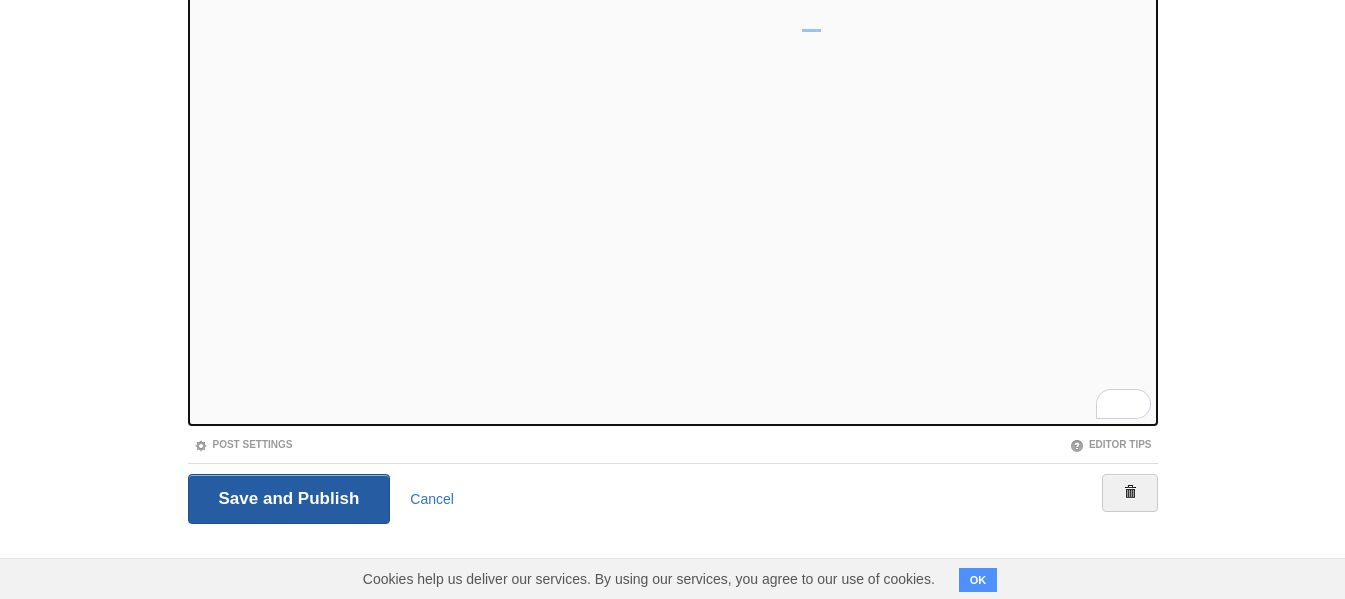 click on "Save and Publish" at bounding box center (289, 499) 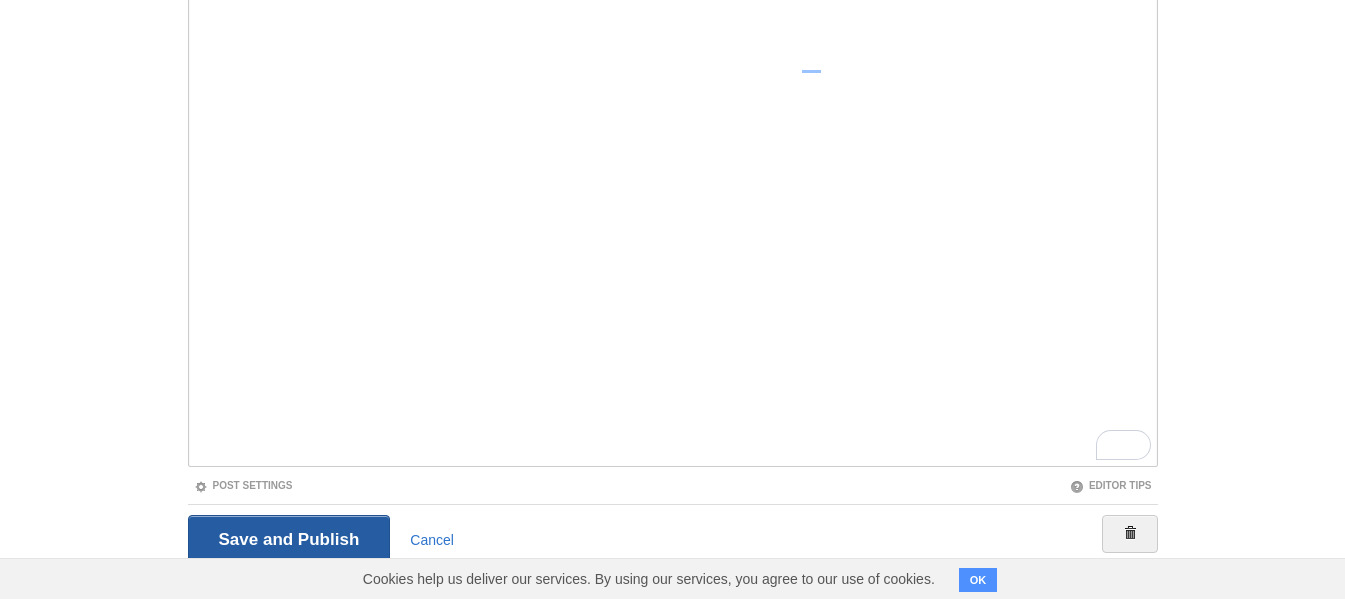 scroll, scrollTop: 75, scrollLeft: 0, axis: vertical 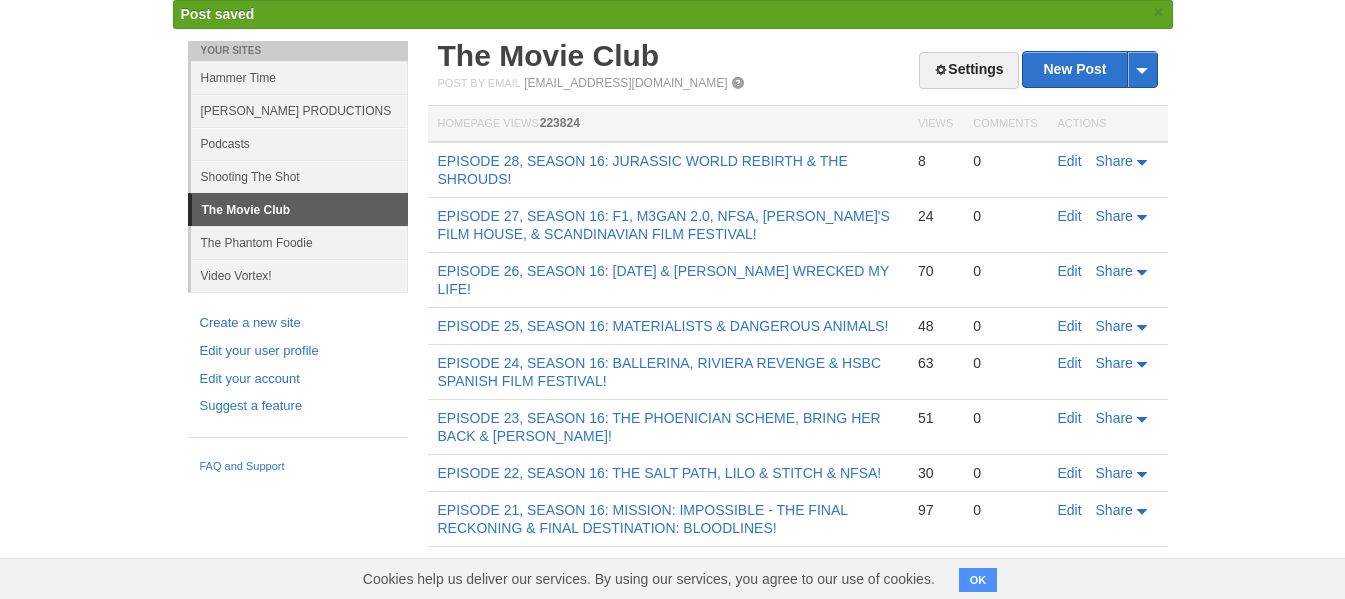 click on "EPISODE 28, SEASON 16: JURASSIC WORLD REBIRTH & THE SHROUDS!" at bounding box center [668, 170] 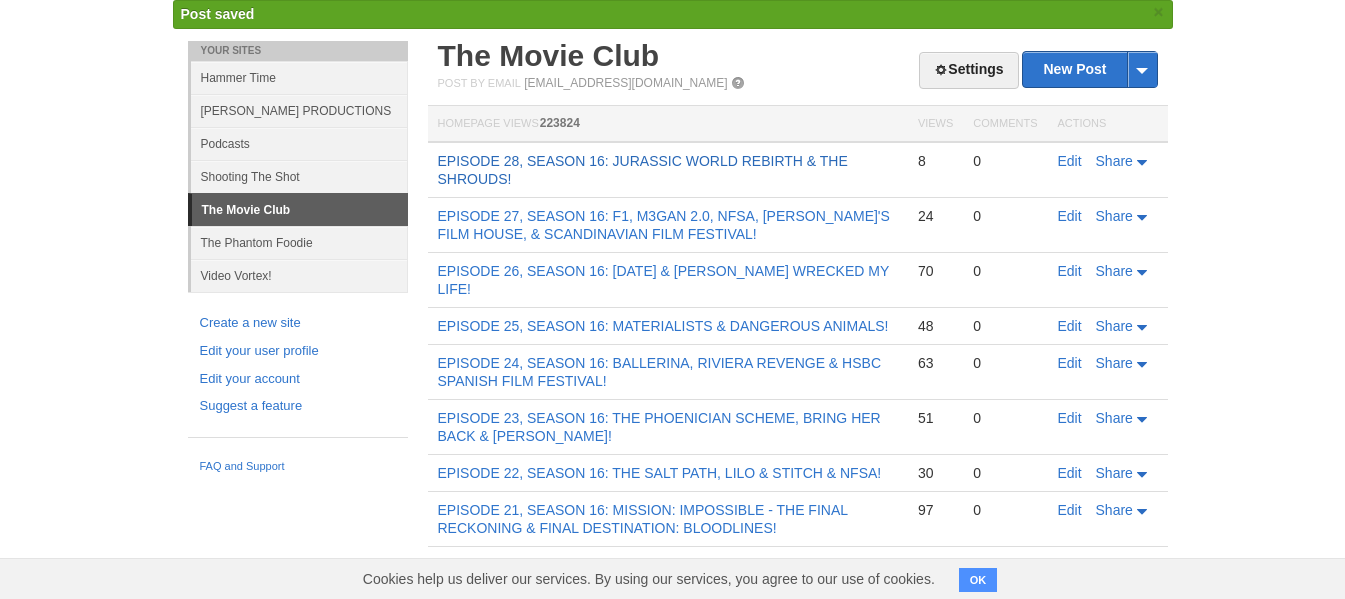 click on "EPISODE 28, SEASON 16: JURASSIC WORLD REBIRTH & THE SHROUDS!" at bounding box center (643, 170) 